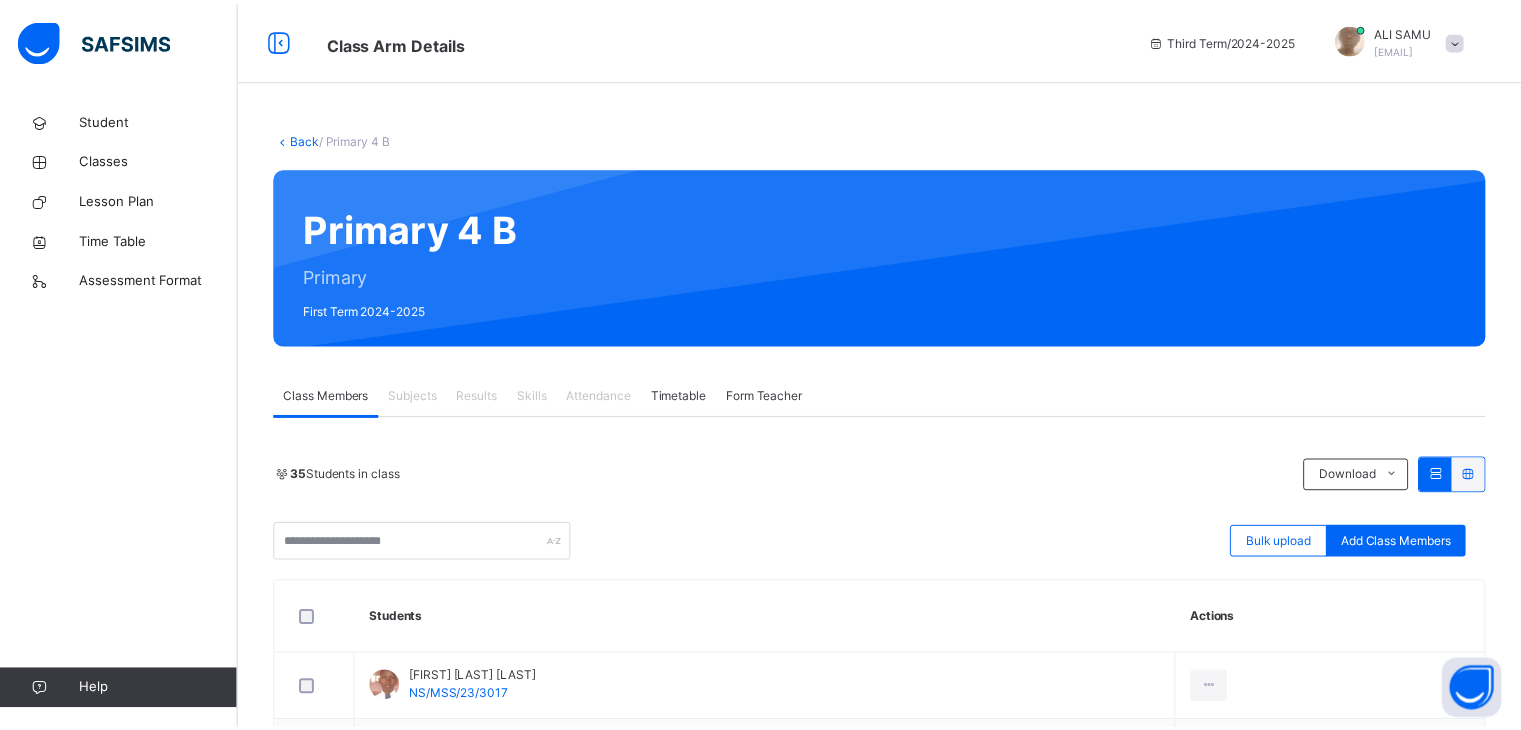 scroll, scrollTop: 0, scrollLeft: 0, axis: both 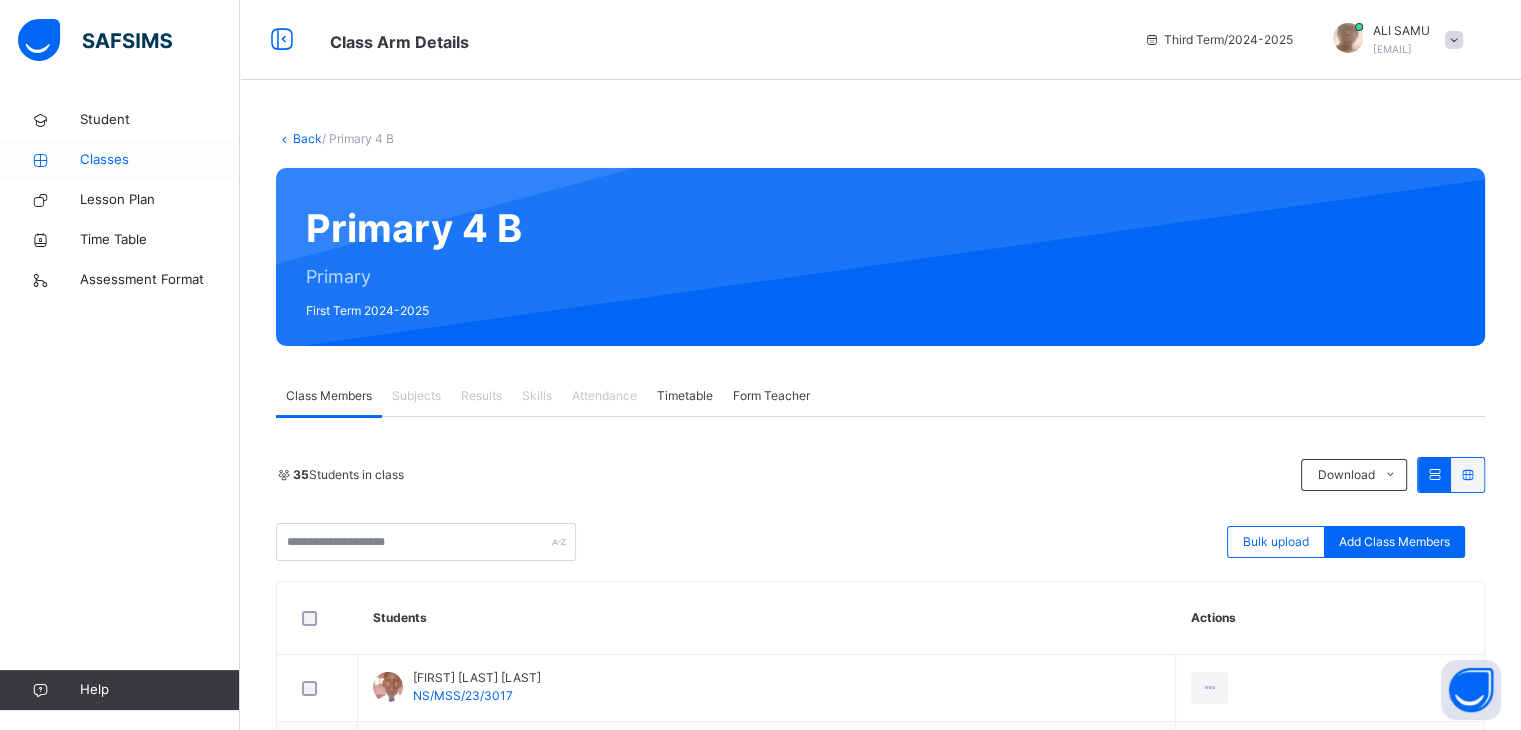 click on "Classes" at bounding box center (160, 160) 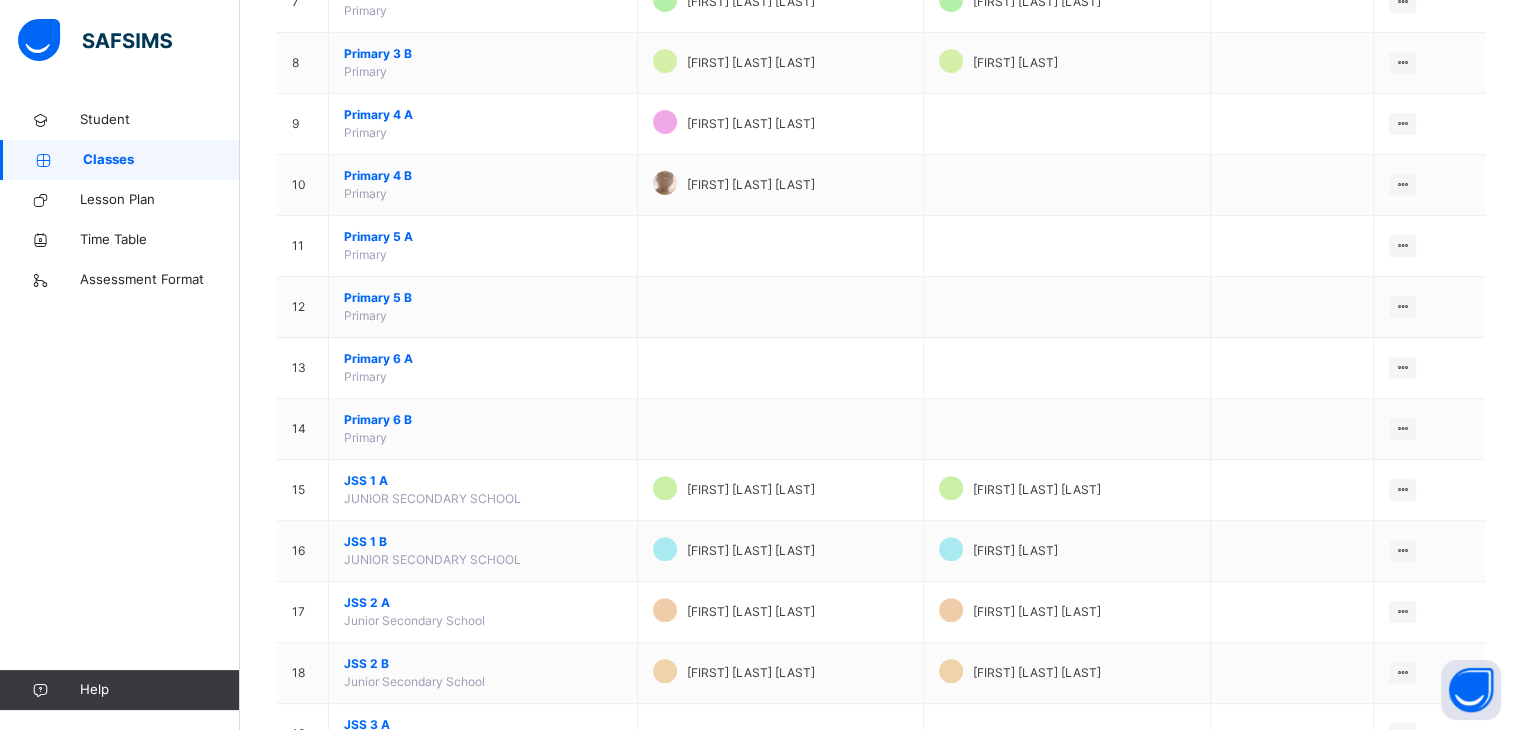 scroll, scrollTop: 759, scrollLeft: 0, axis: vertical 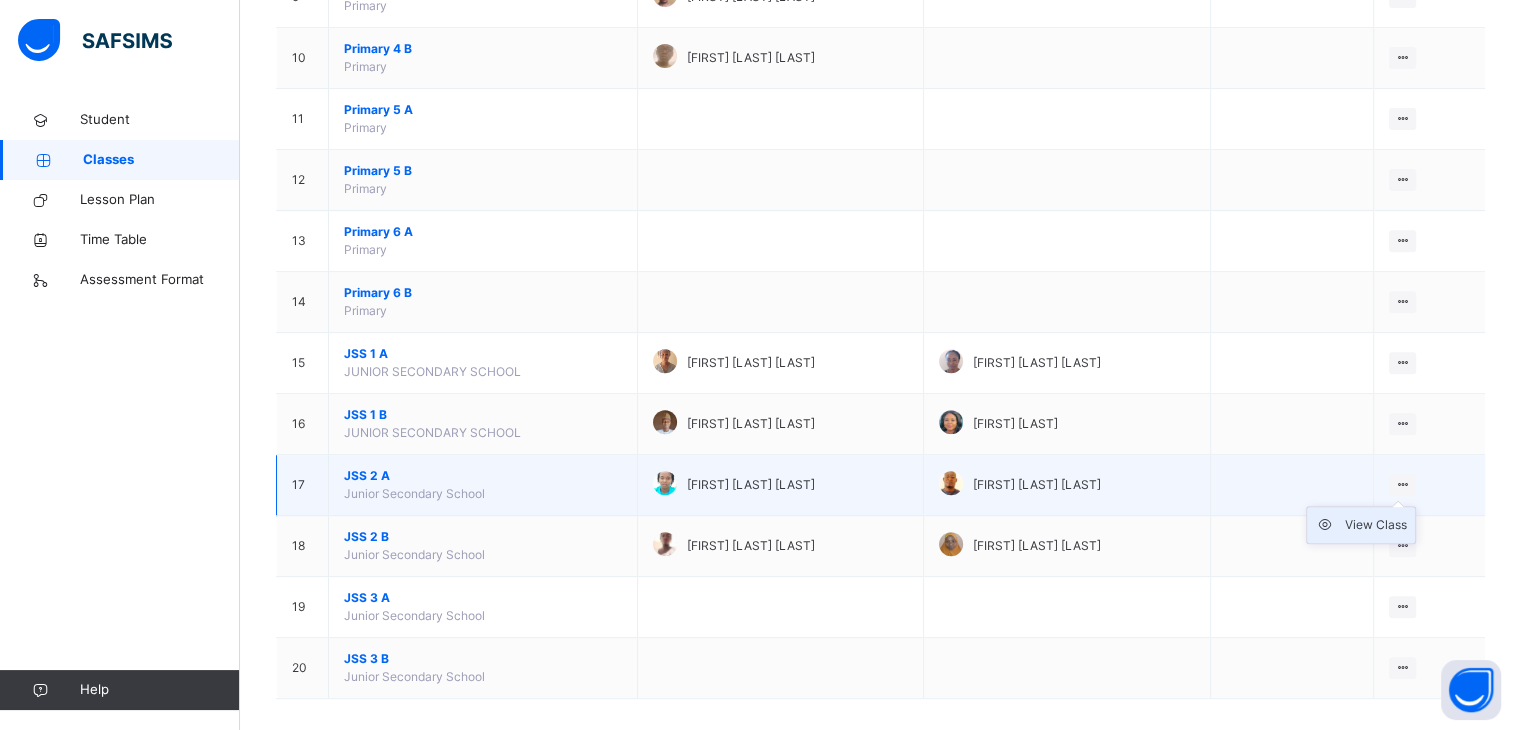 click on "View Class" at bounding box center (1376, 525) 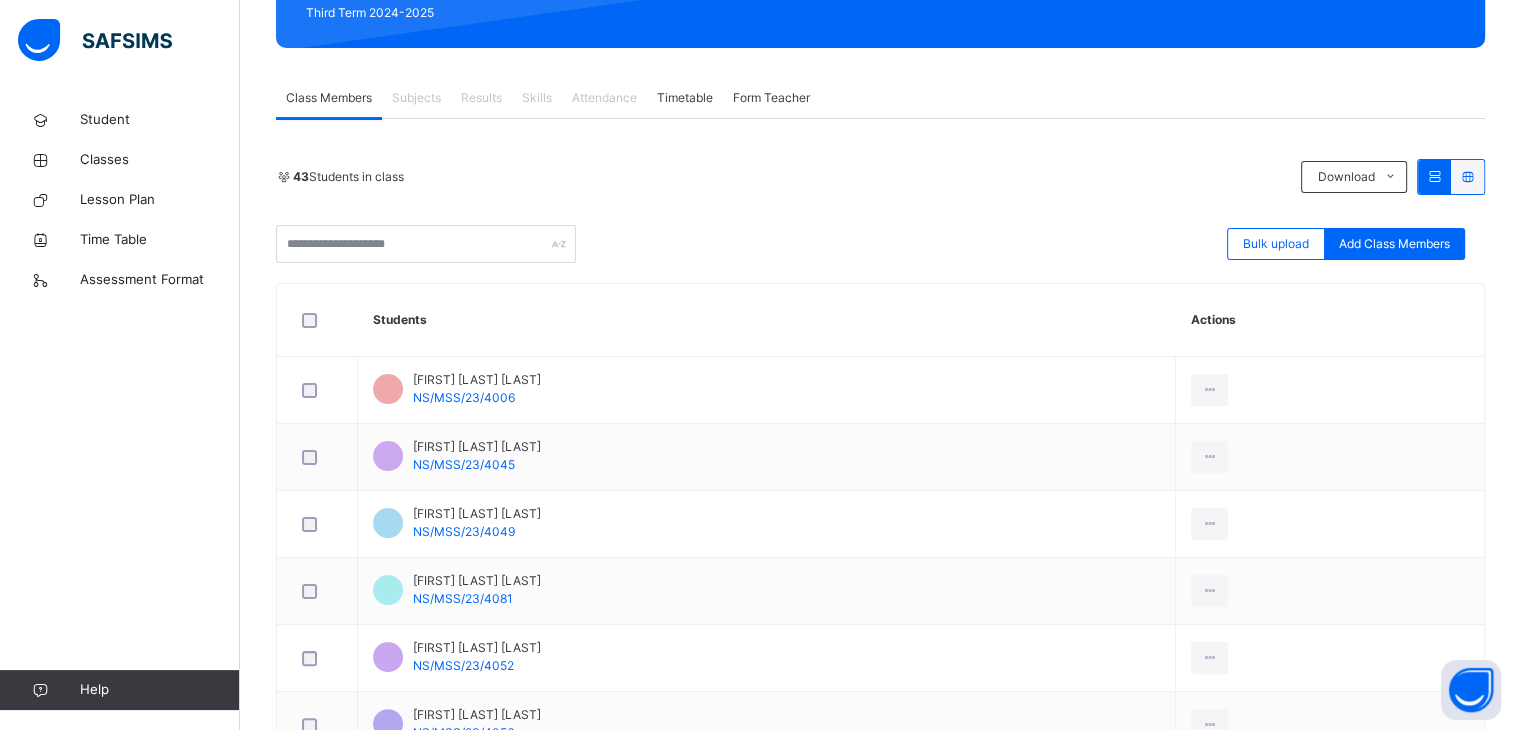scroll, scrollTop: 0, scrollLeft: 0, axis: both 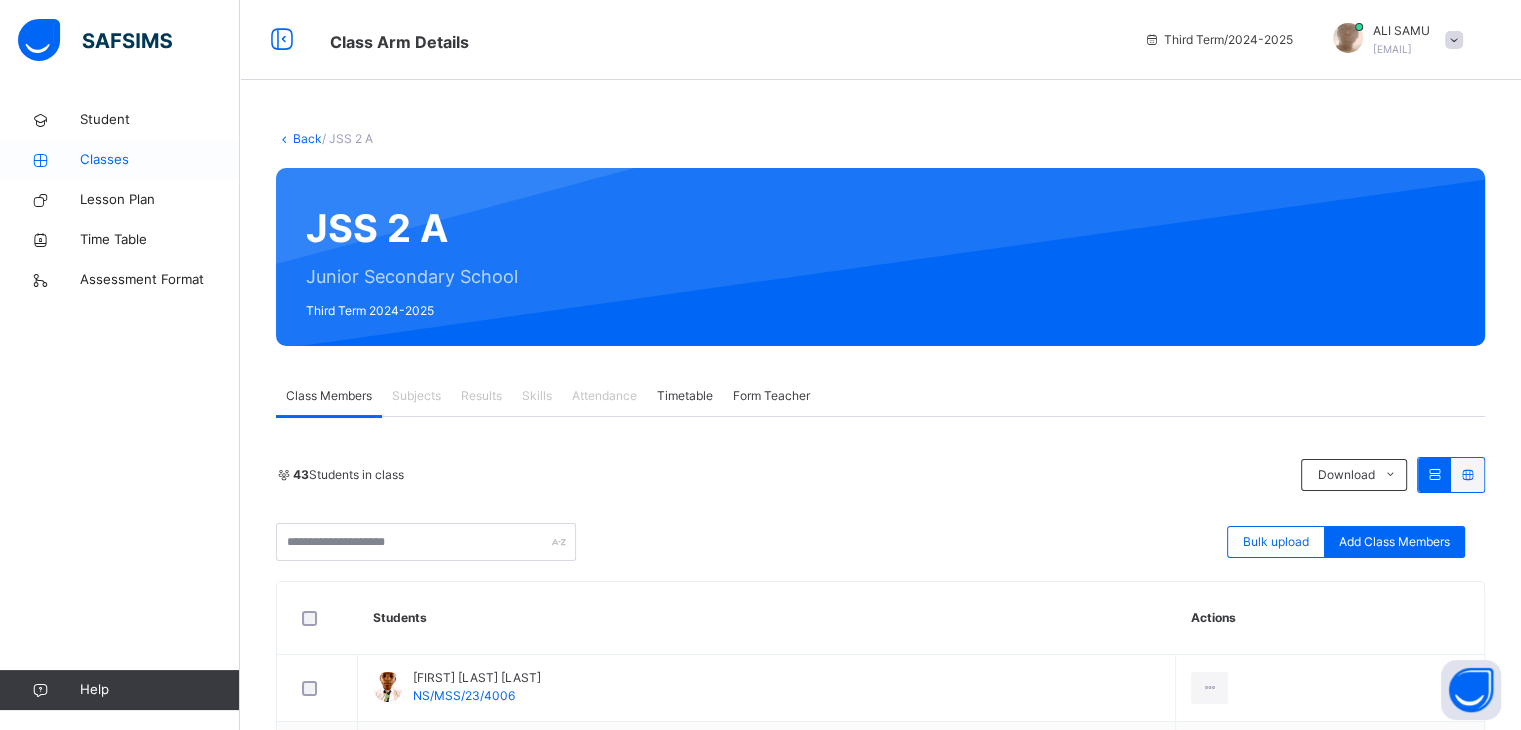 click on "Classes" at bounding box center [160, 160] 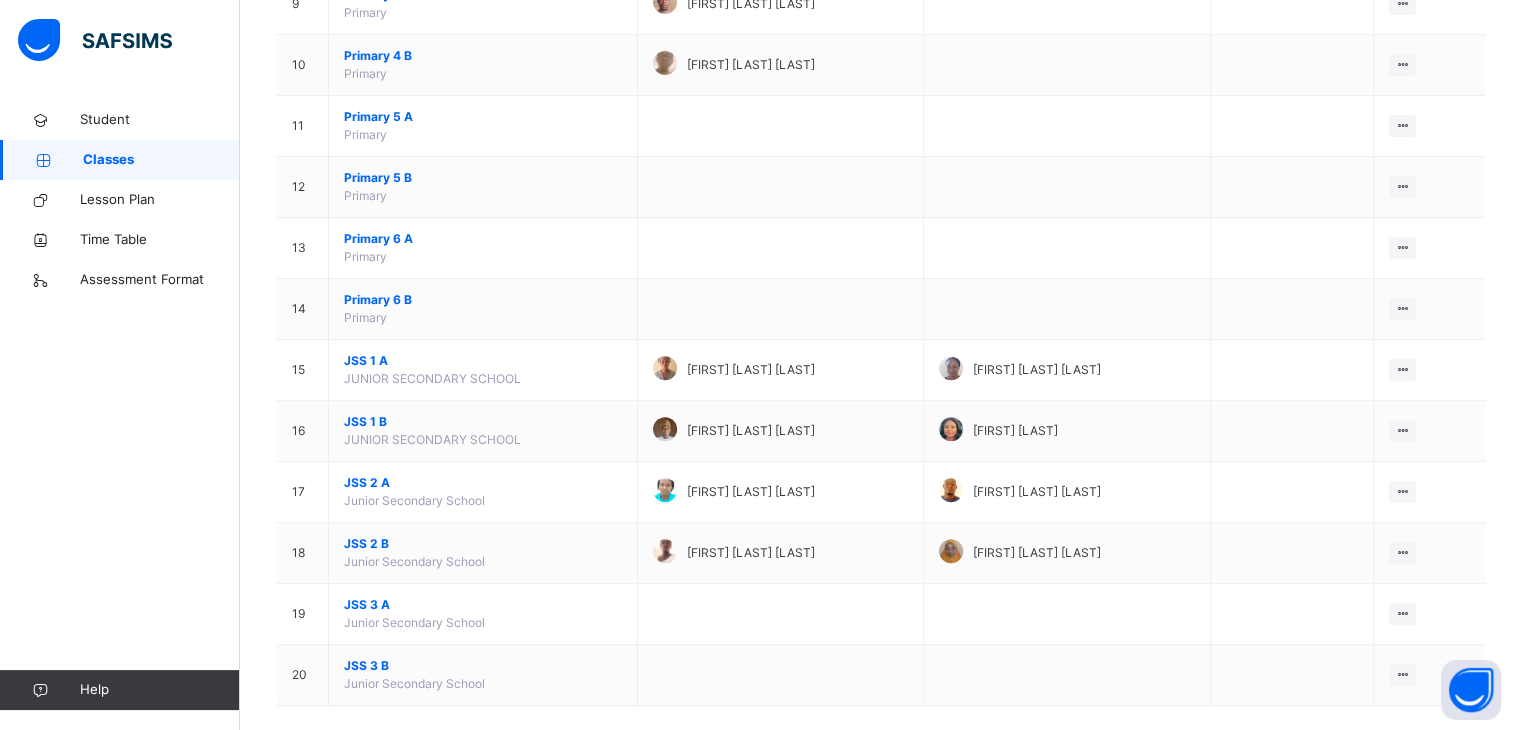 scroll, scrollTop: 774, scrollLeft: 0, axis: vertical 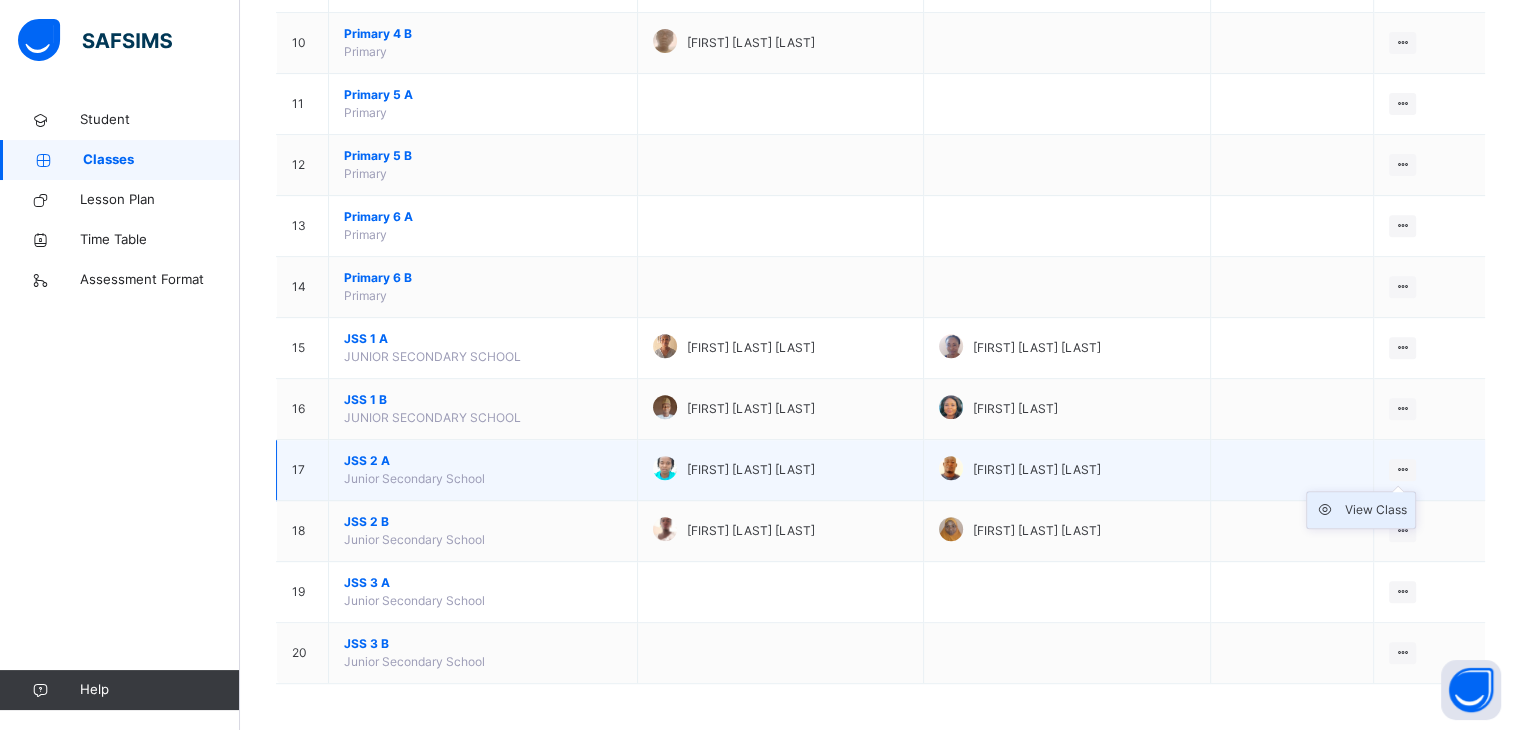 click on "View Class" at bounding box center (1376, 510) 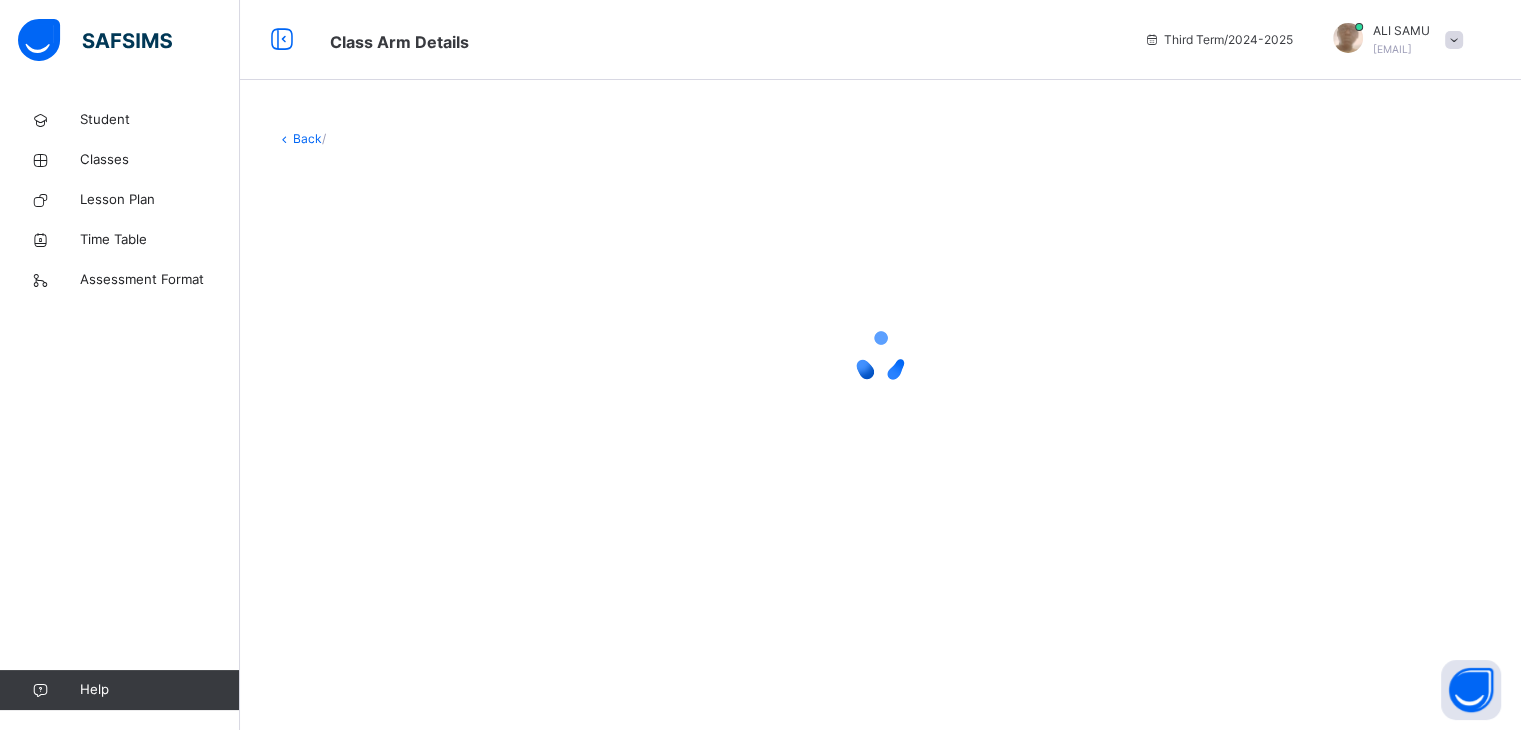 scroll, scrollTop: 0, scrollLeft: 0, axis: both 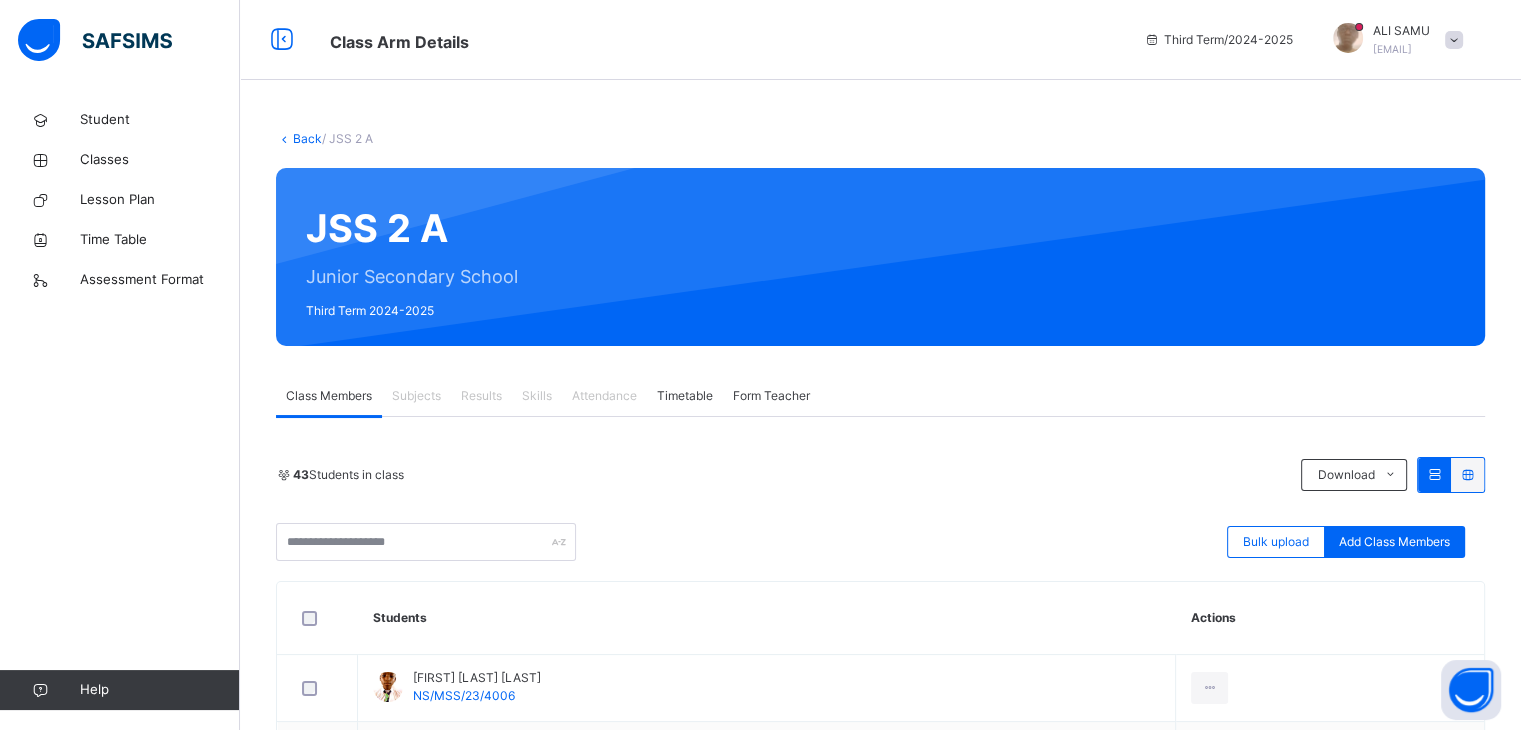 click on "Results" at bounding box center (481, 396) 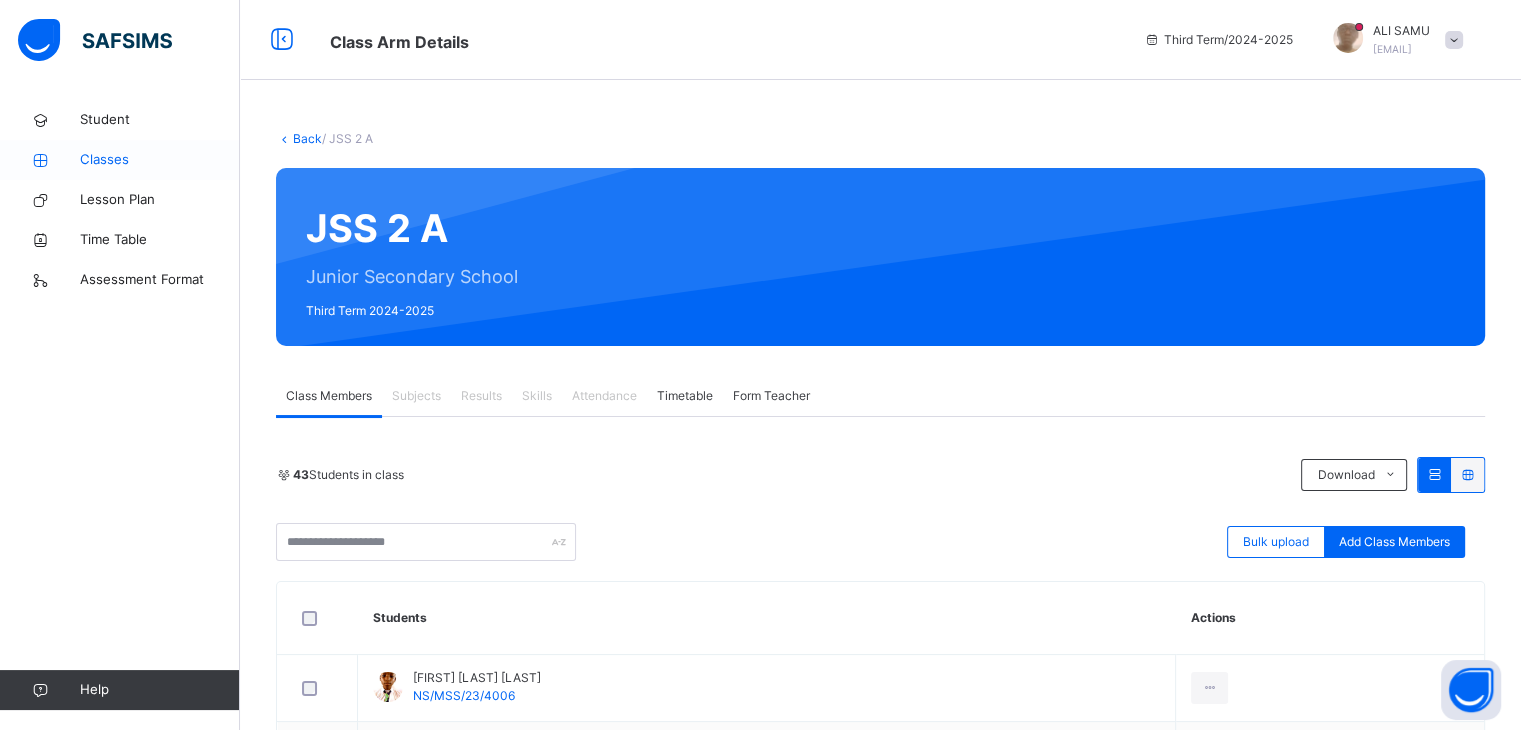 click on "Classes" at bounding box center [160, 160] 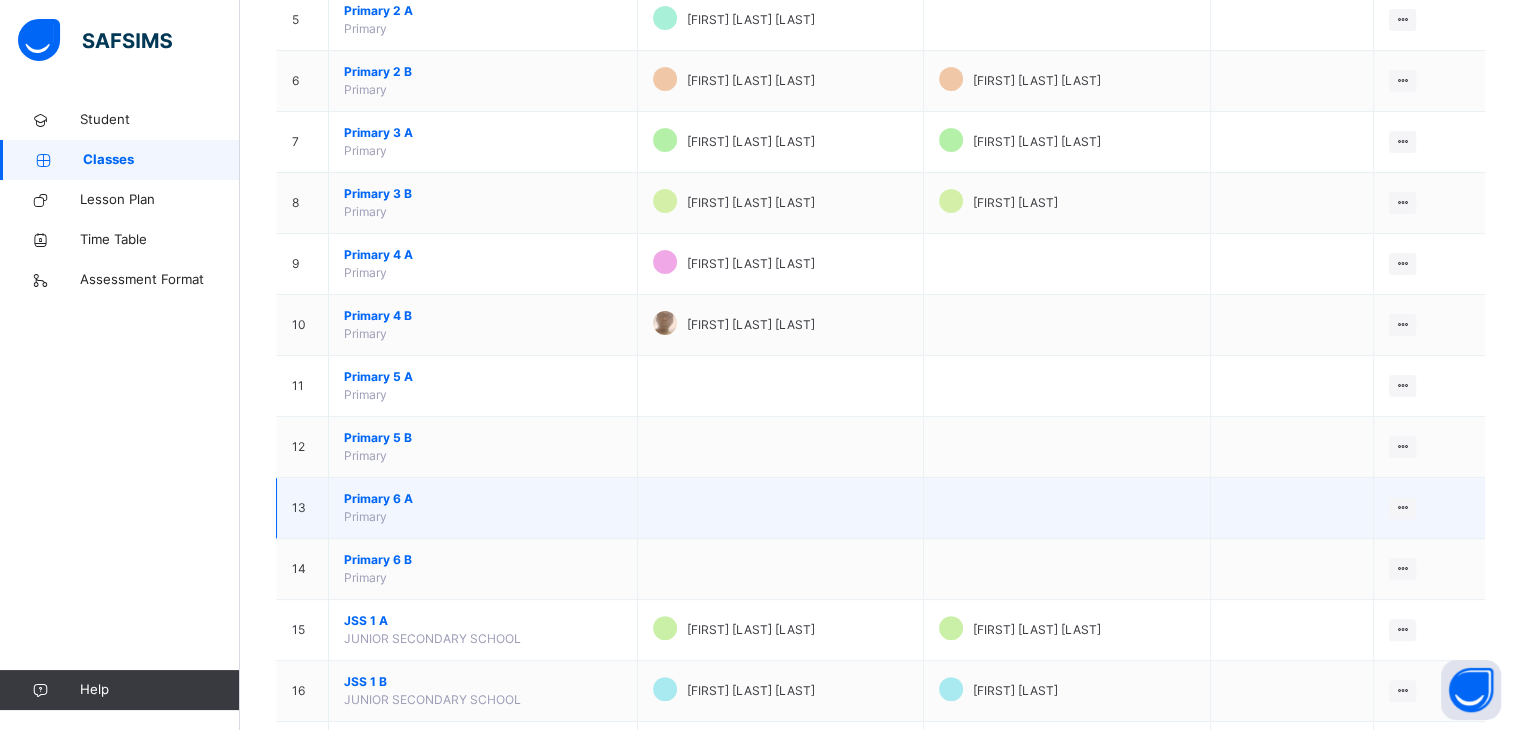 scroll, scrollTop: 774, scrollLeft: 0, axis: vertical 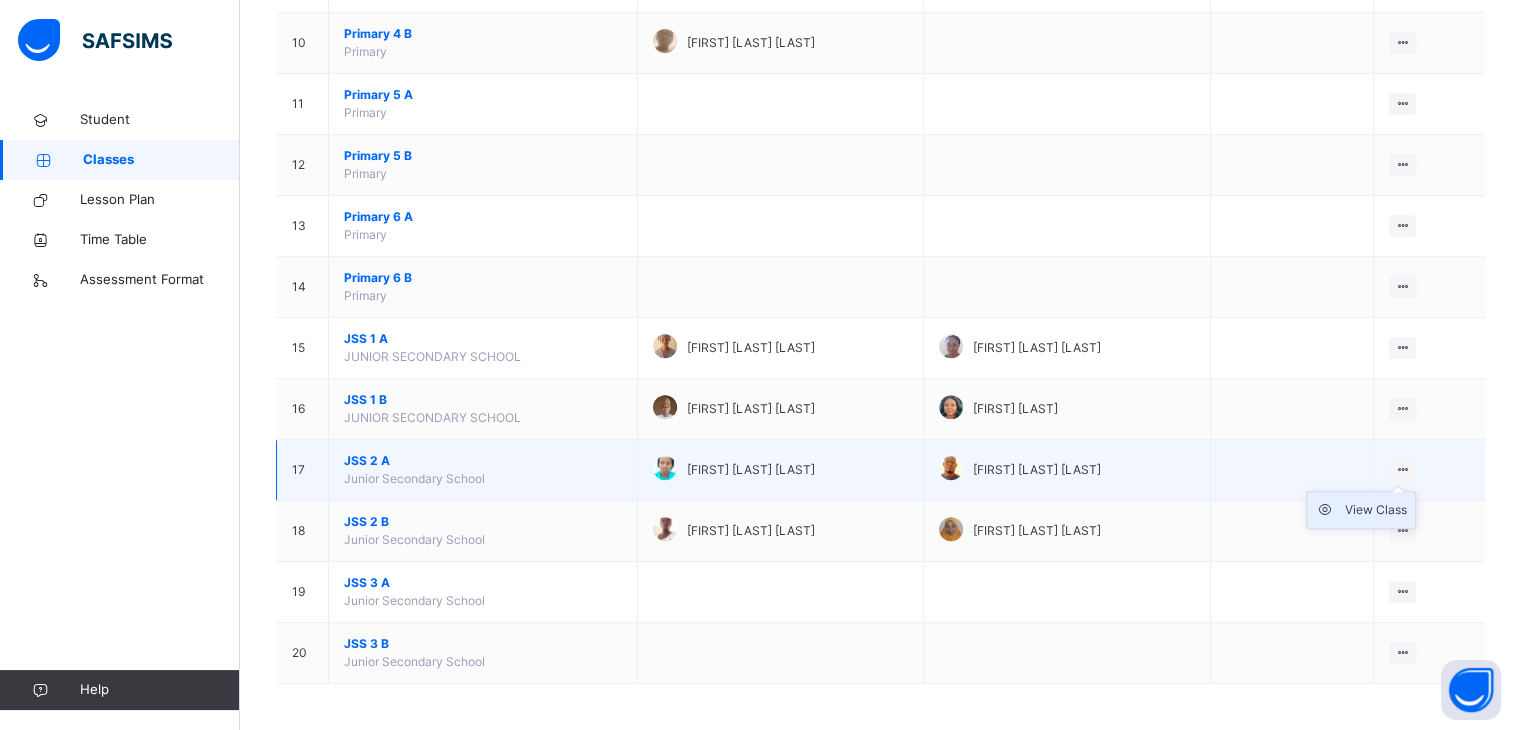 click on "View Class" at bounding box center (1376, 510) 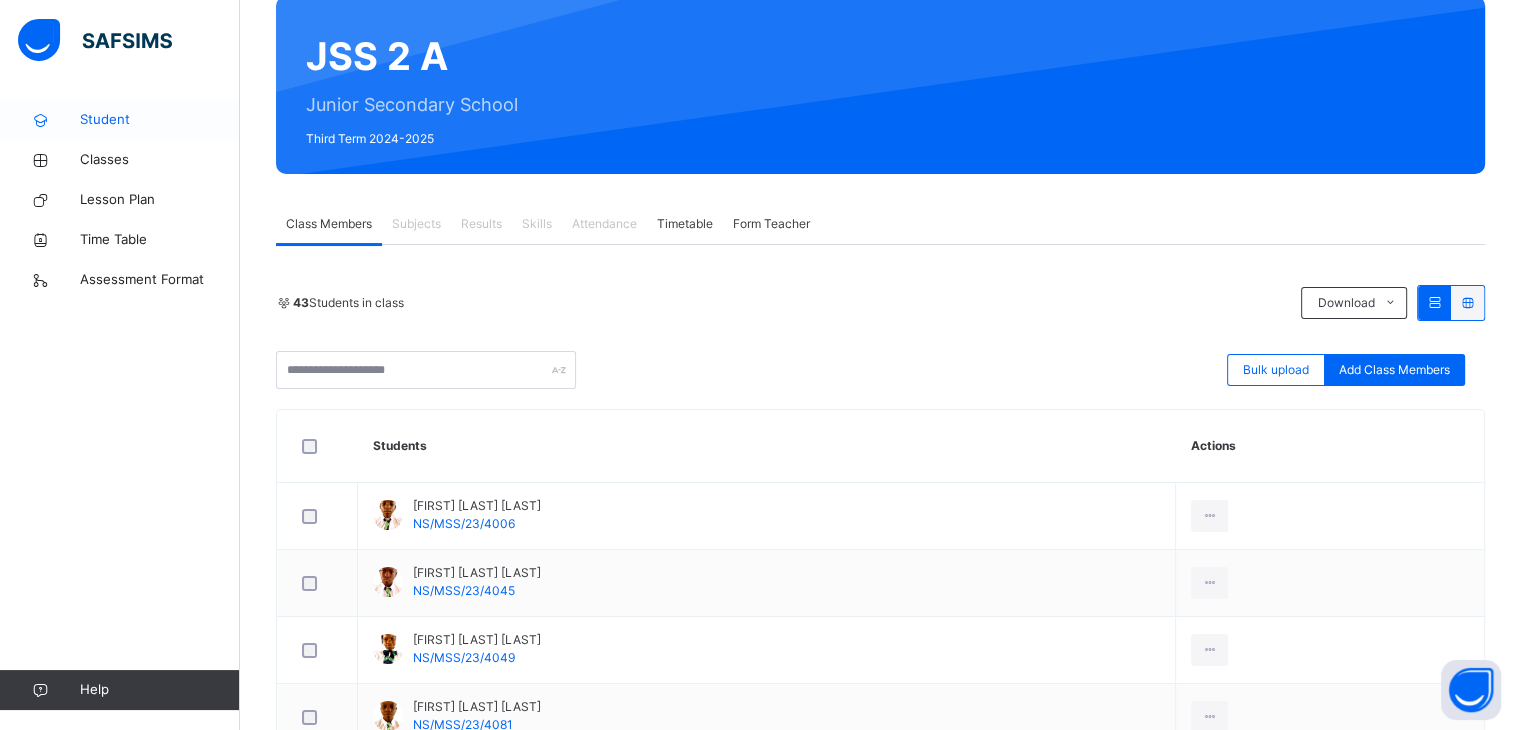 scroll, scrollTop: 172, scrollLeft: 0, axis: vertical 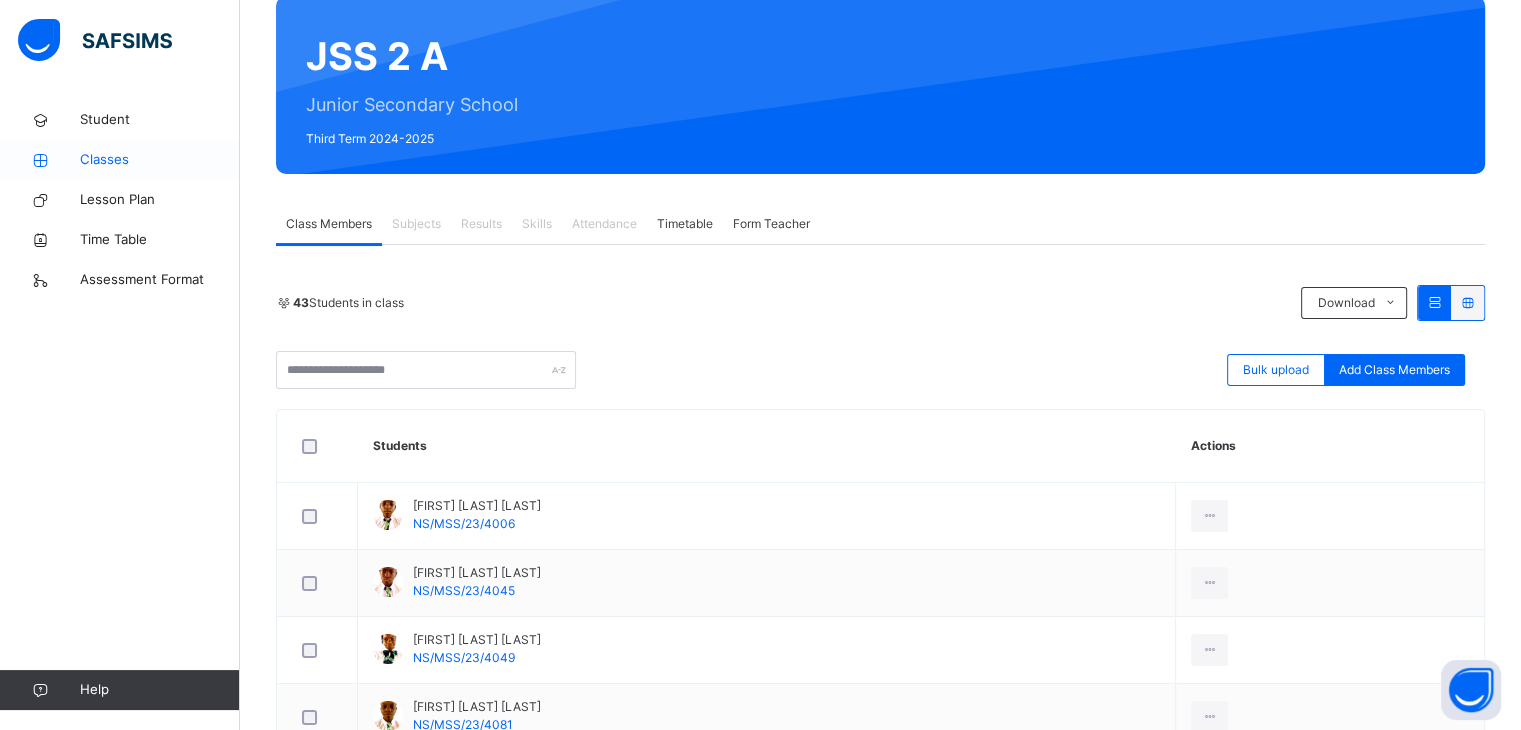 click on "Classes" at bounding box center [160, 160] 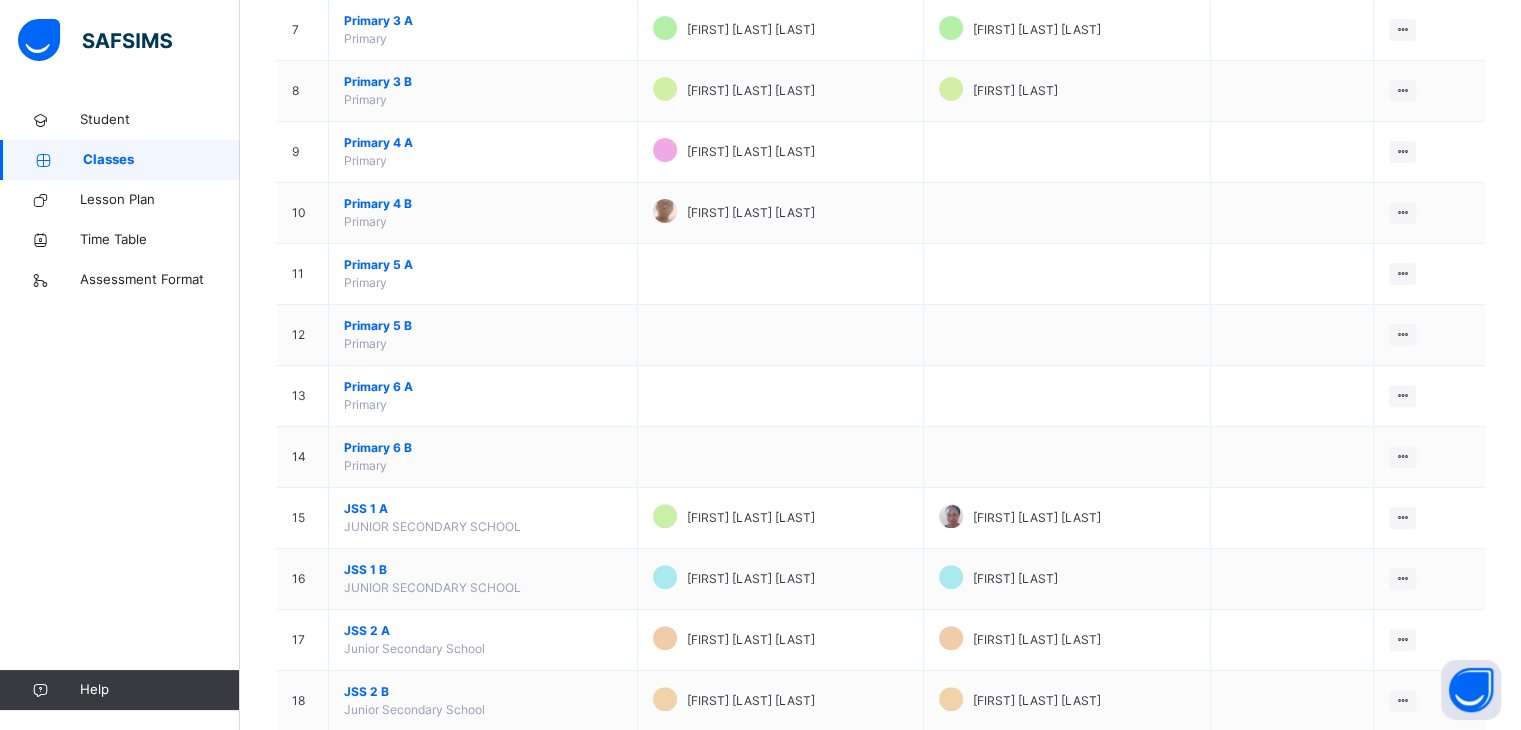 scroll, scrollTop: 774, scrollLeft: 0, axis: vertical 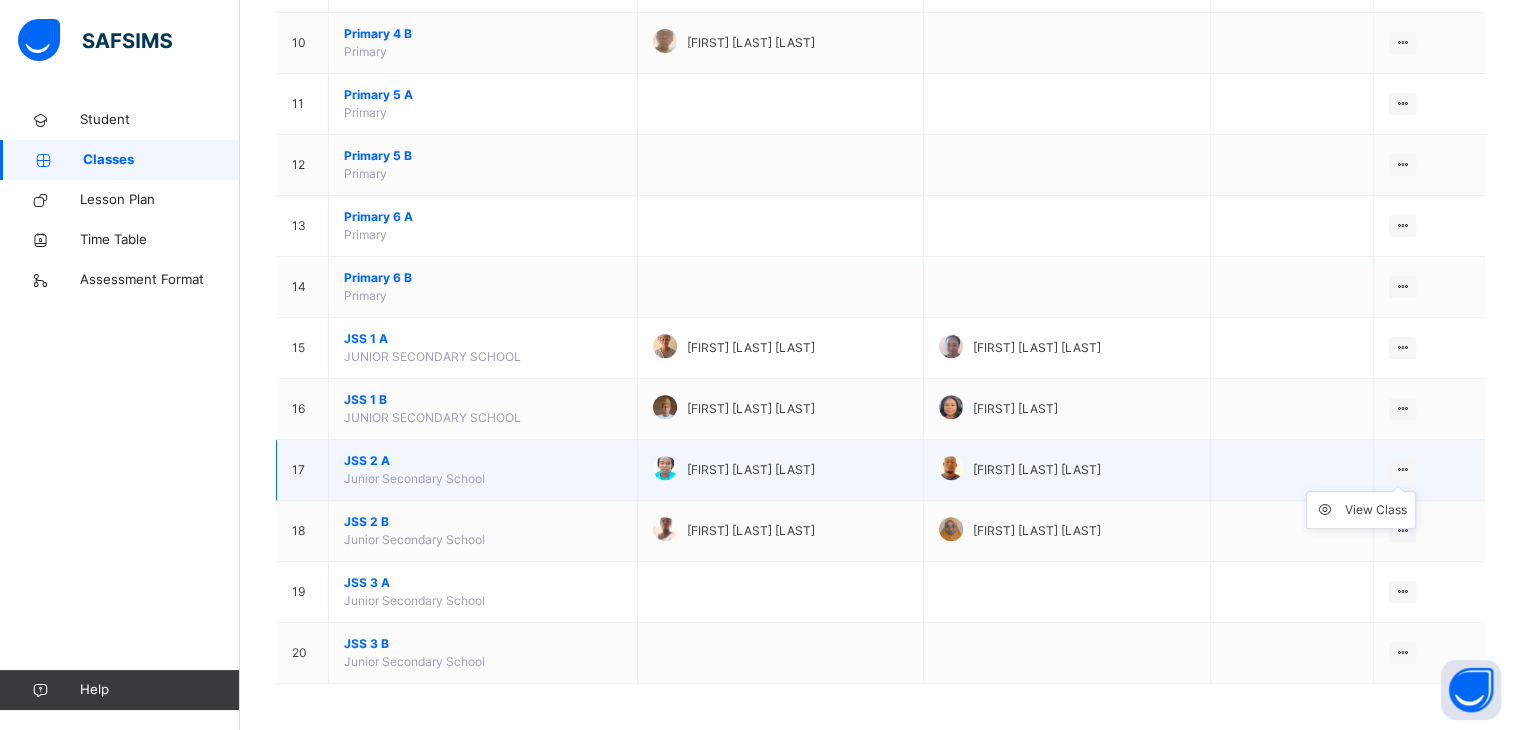 click at bounding box center [1402, 469] 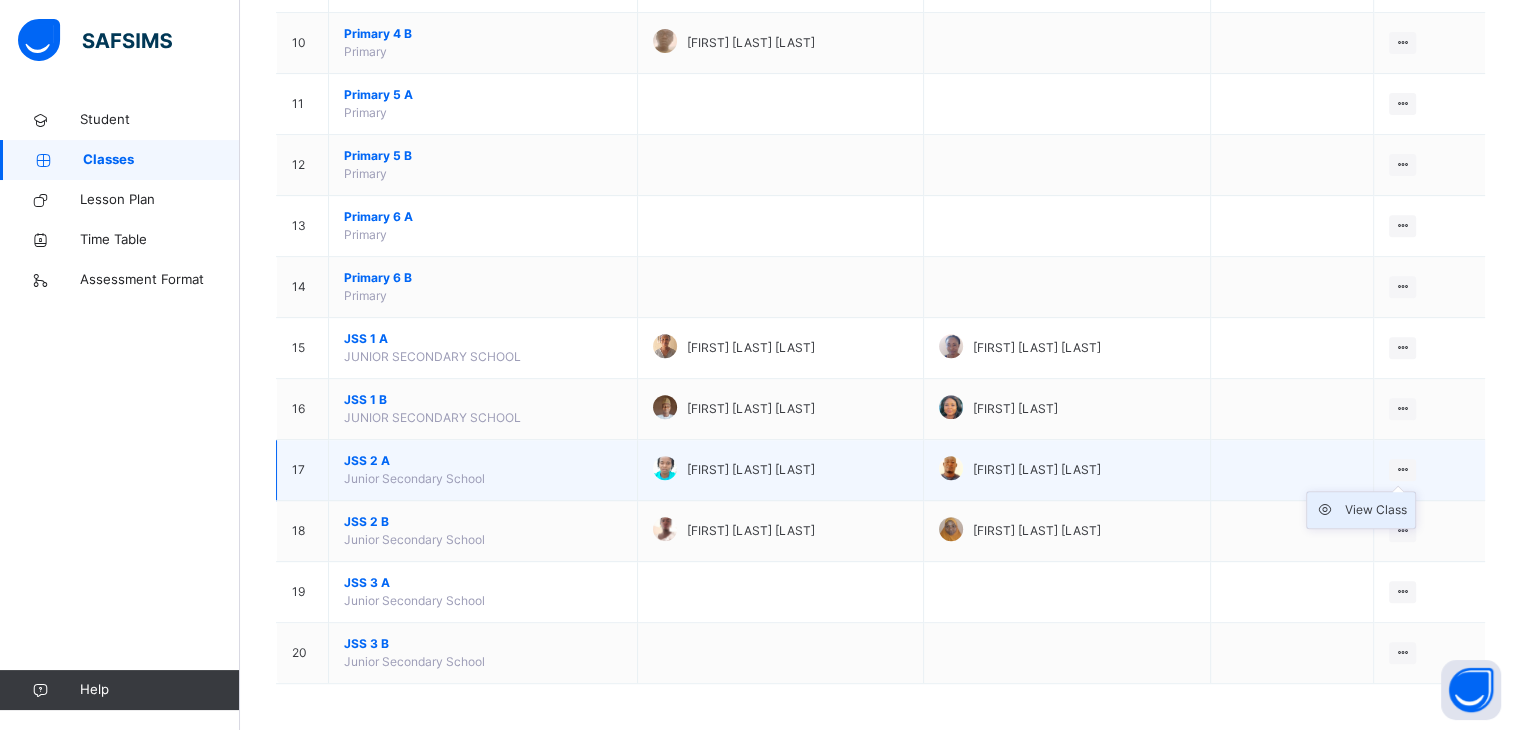 click on "View Class" at bounding box center (1376, 510) 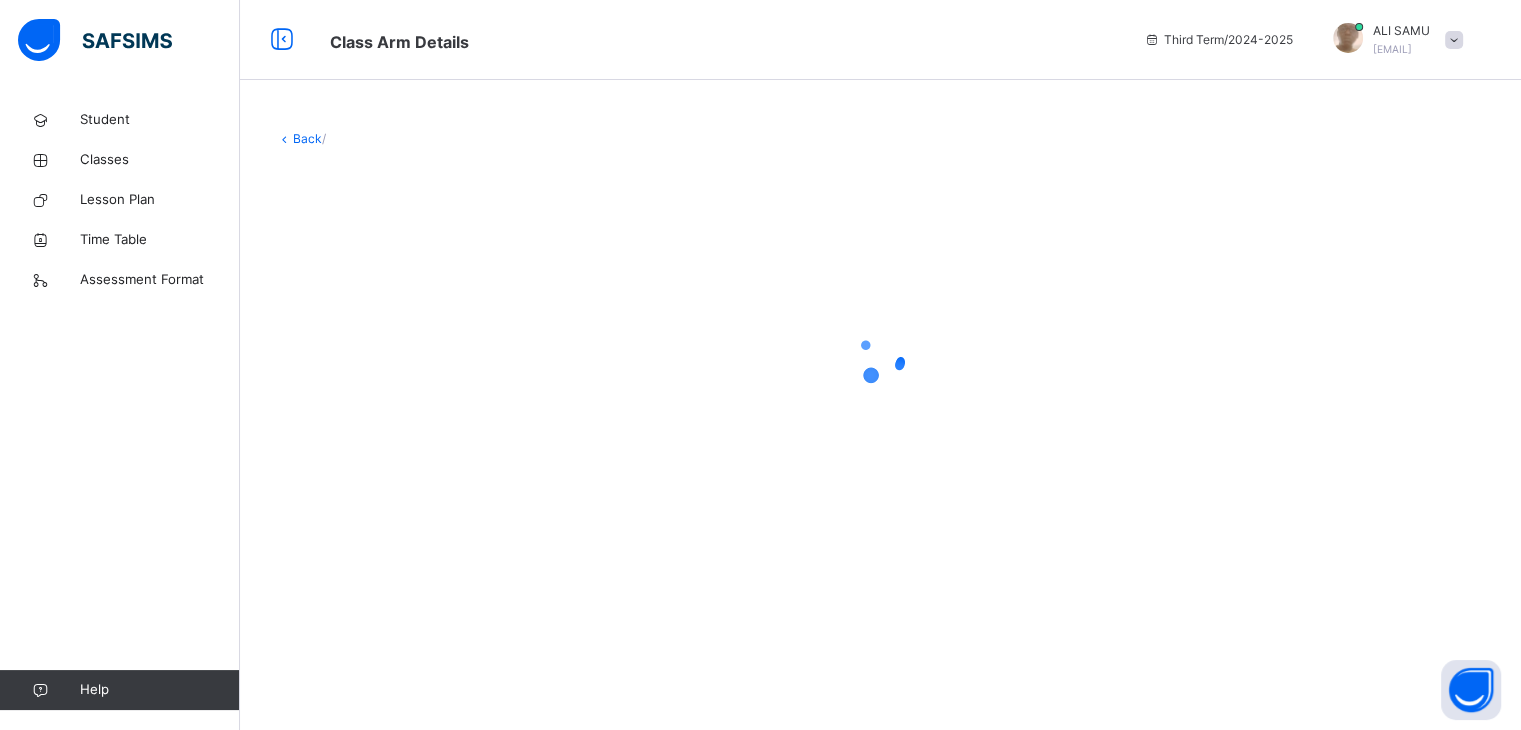 scroll, scrollTop: 0, scrollLeft: 0, axis: both 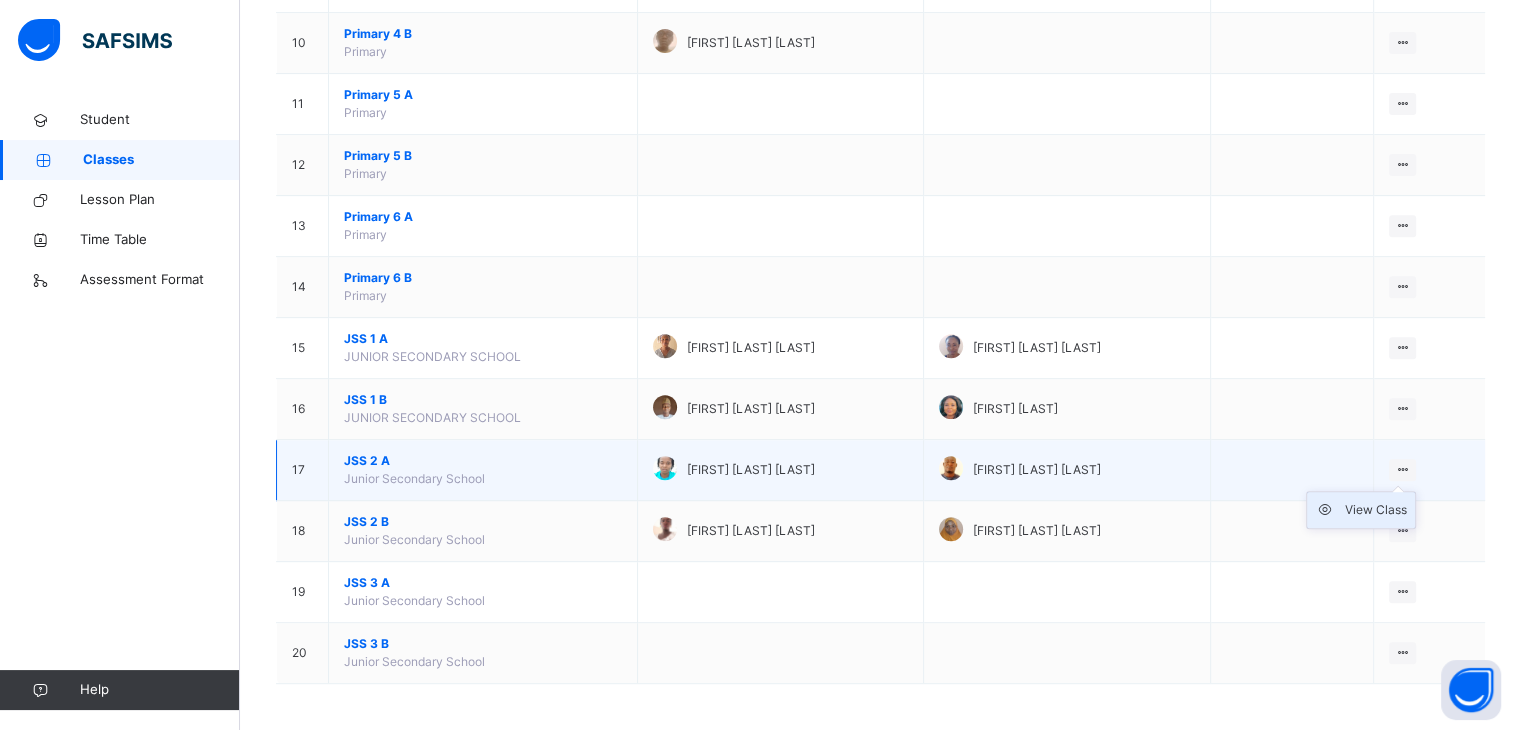 click on "View Class" at bounding box center [1376, 510] 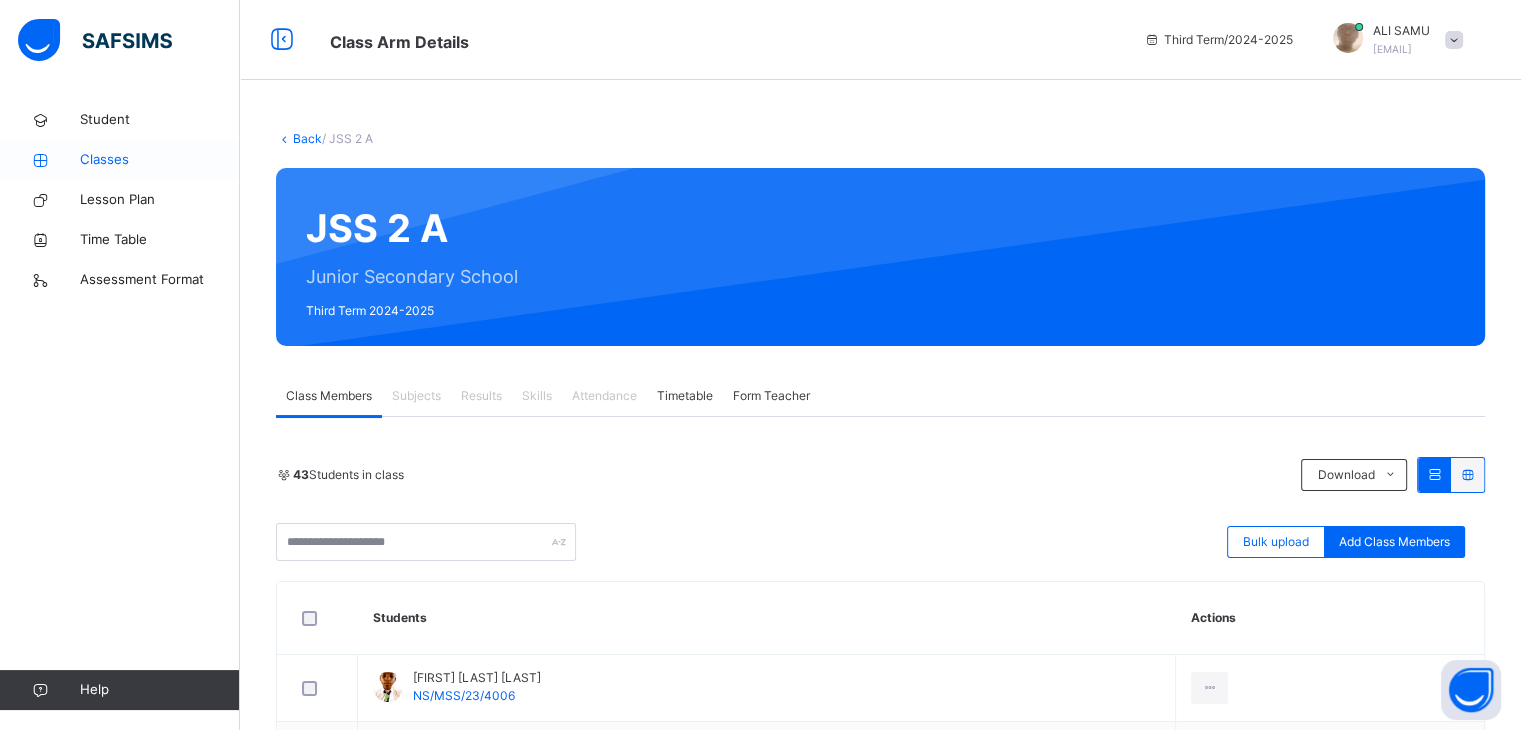 click on "Classes" at bounding box center (160, 160) 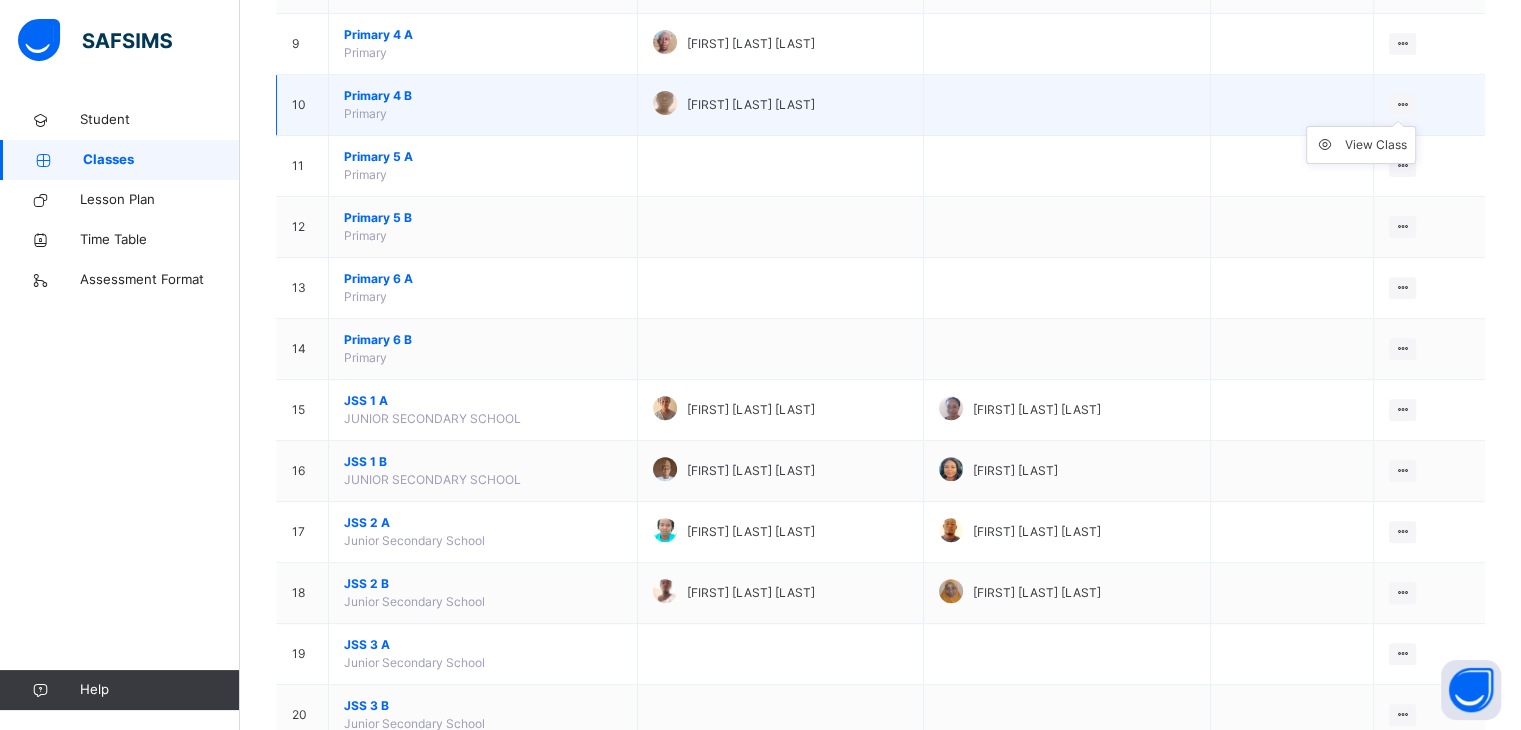 scroll, scrollTop: 716, scrollLeft: 0, axis: vertical 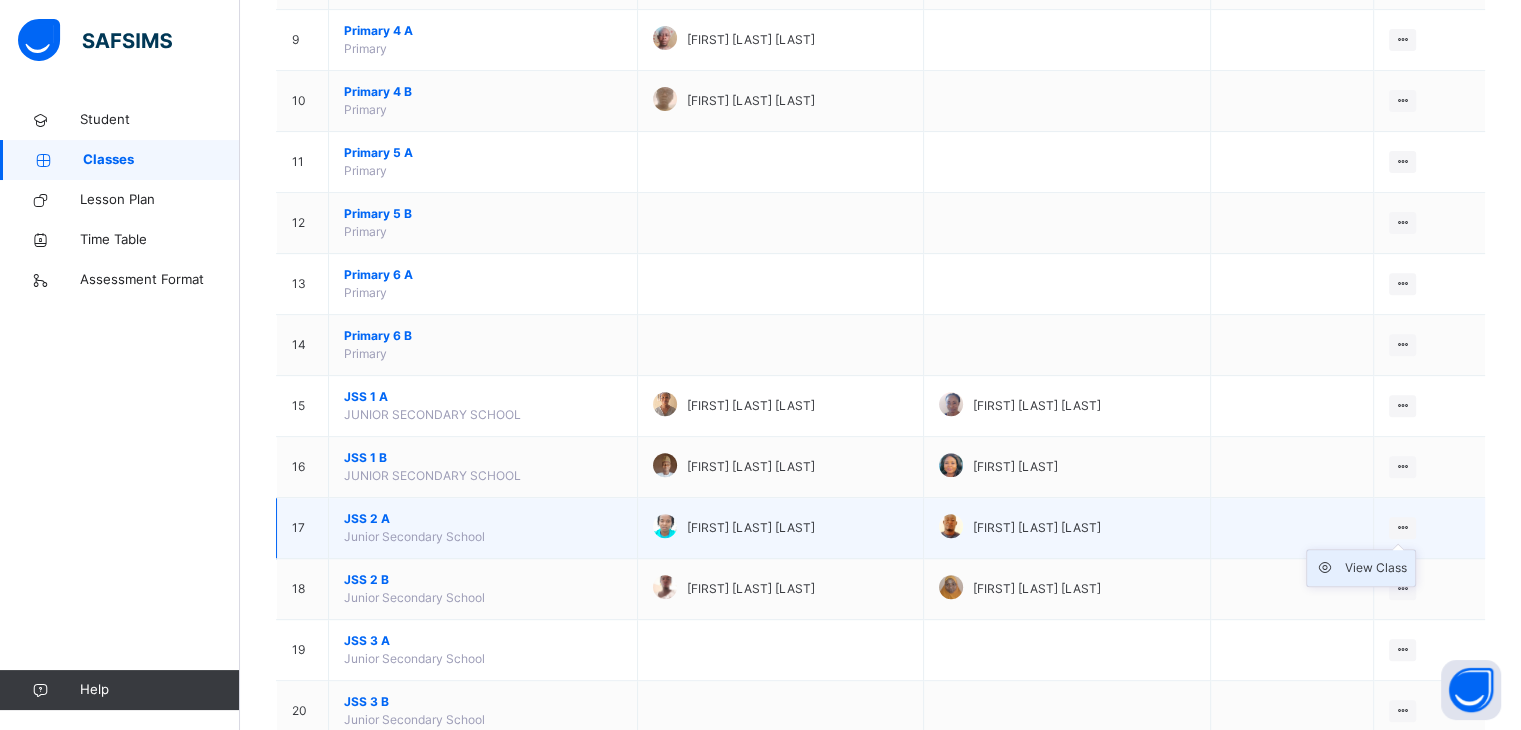 click on "View Class" at bounding box center [1376, 568] 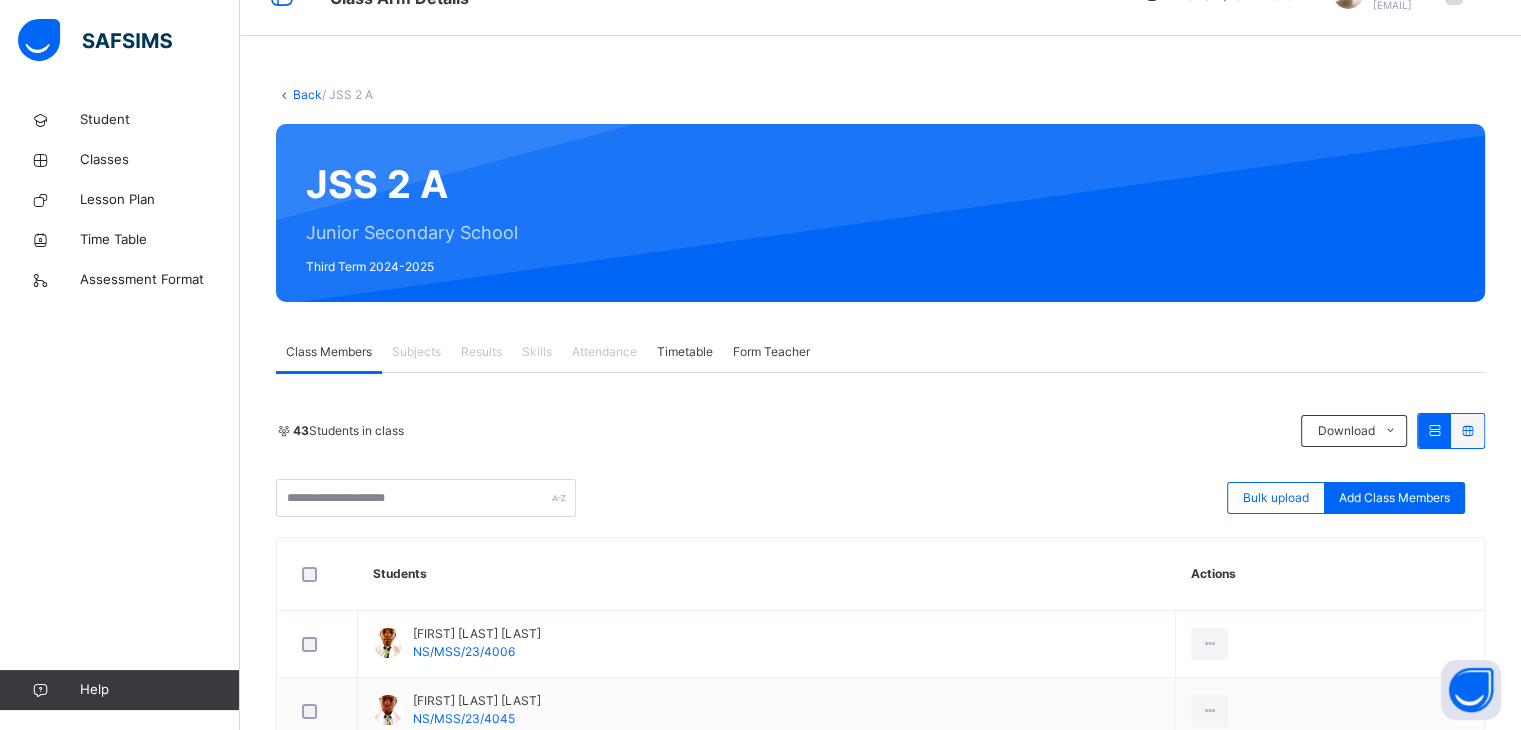 scroll, scrollTop: 42, scrollLeft: 0, axis: vertical 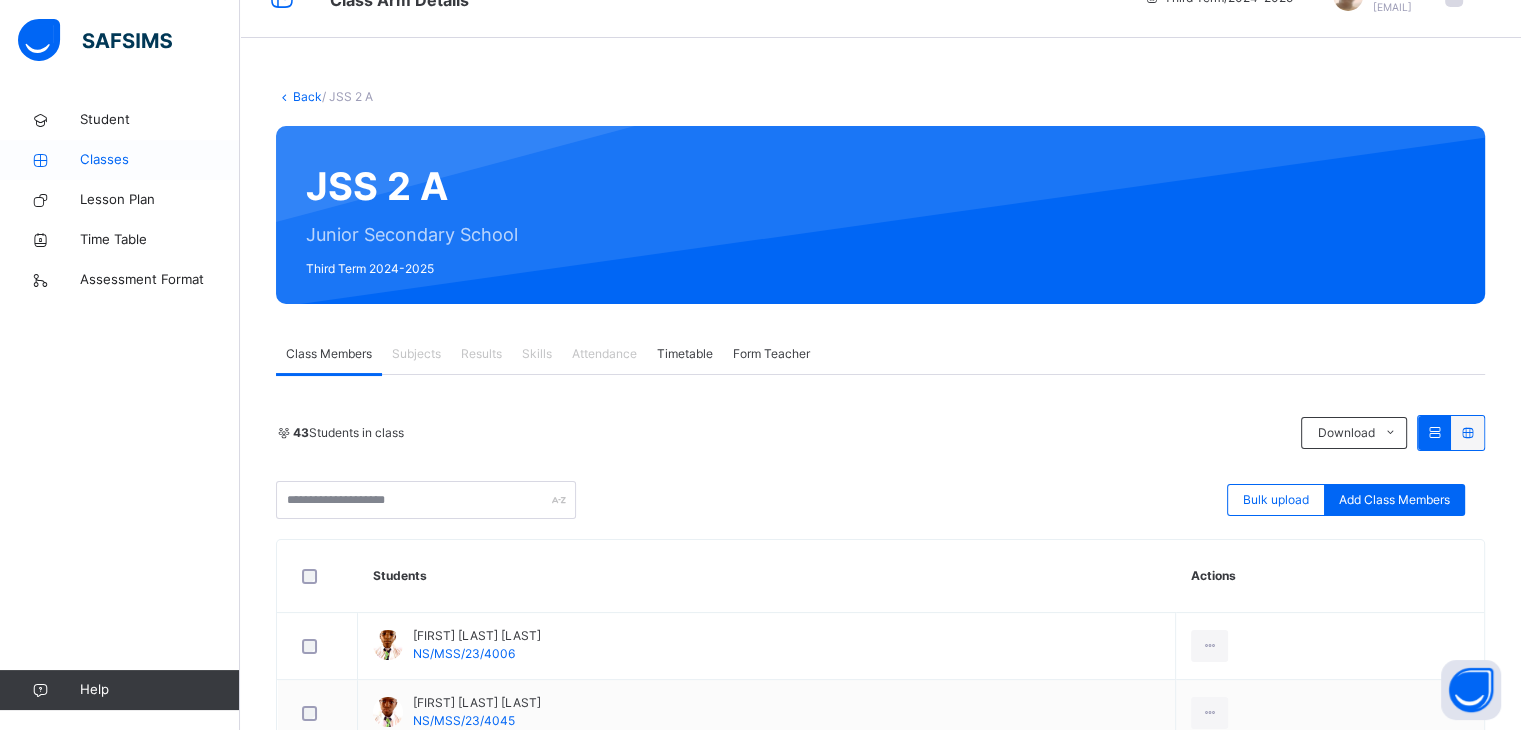 click on "Classes" at bounding box center [160, 160] 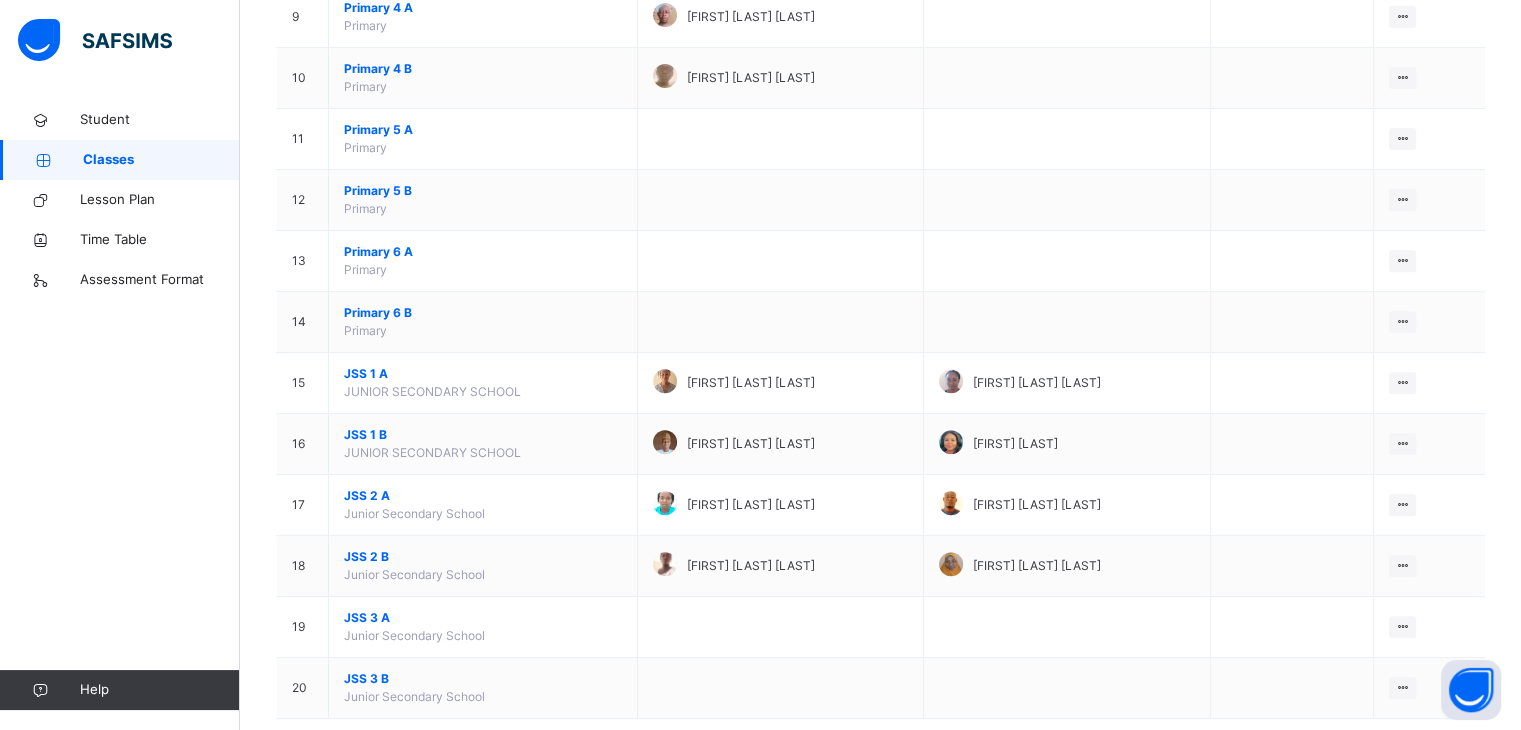 scroll, scrollTop: 774, scrollLeft: 0, axis: vertical 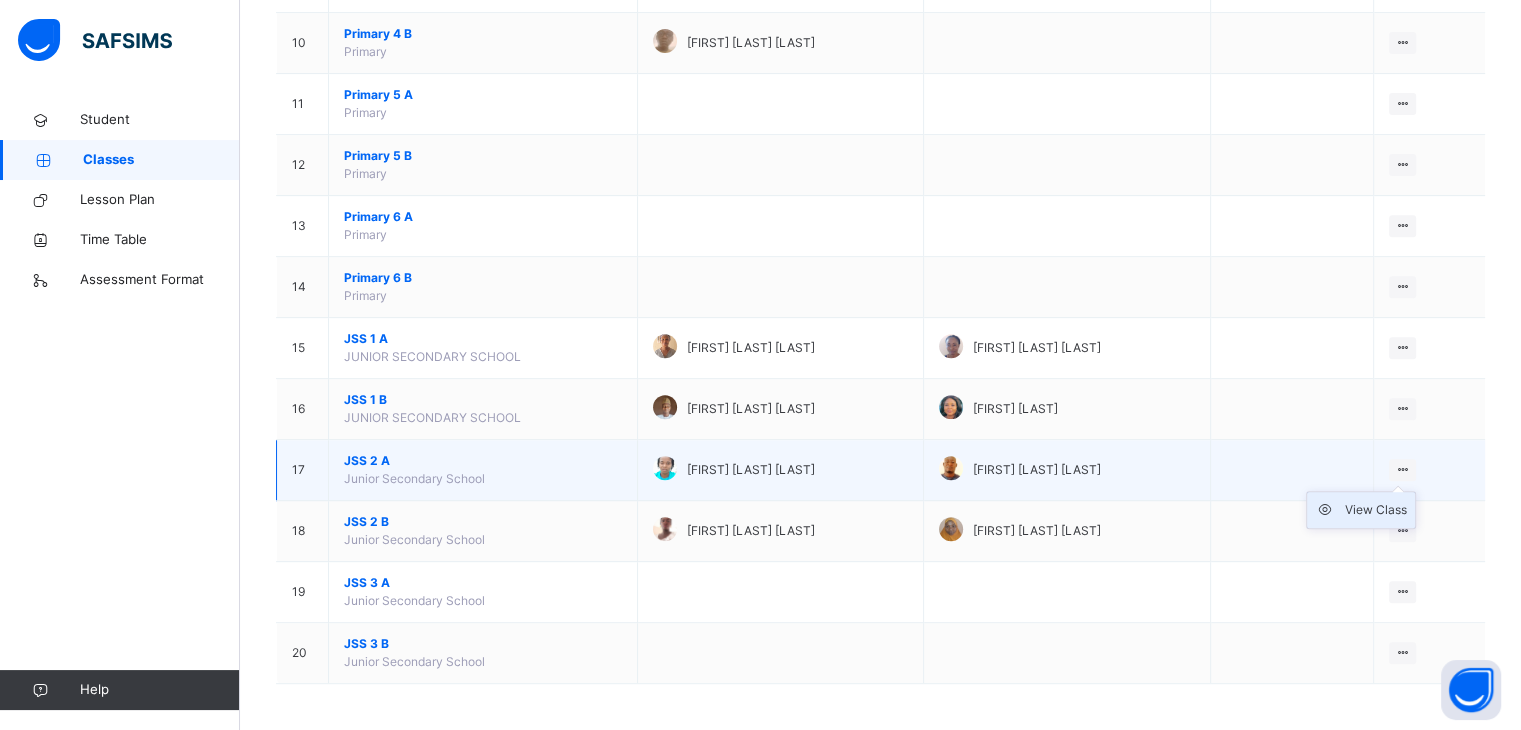 click on "View Class" at bounding box center (1376, 510) 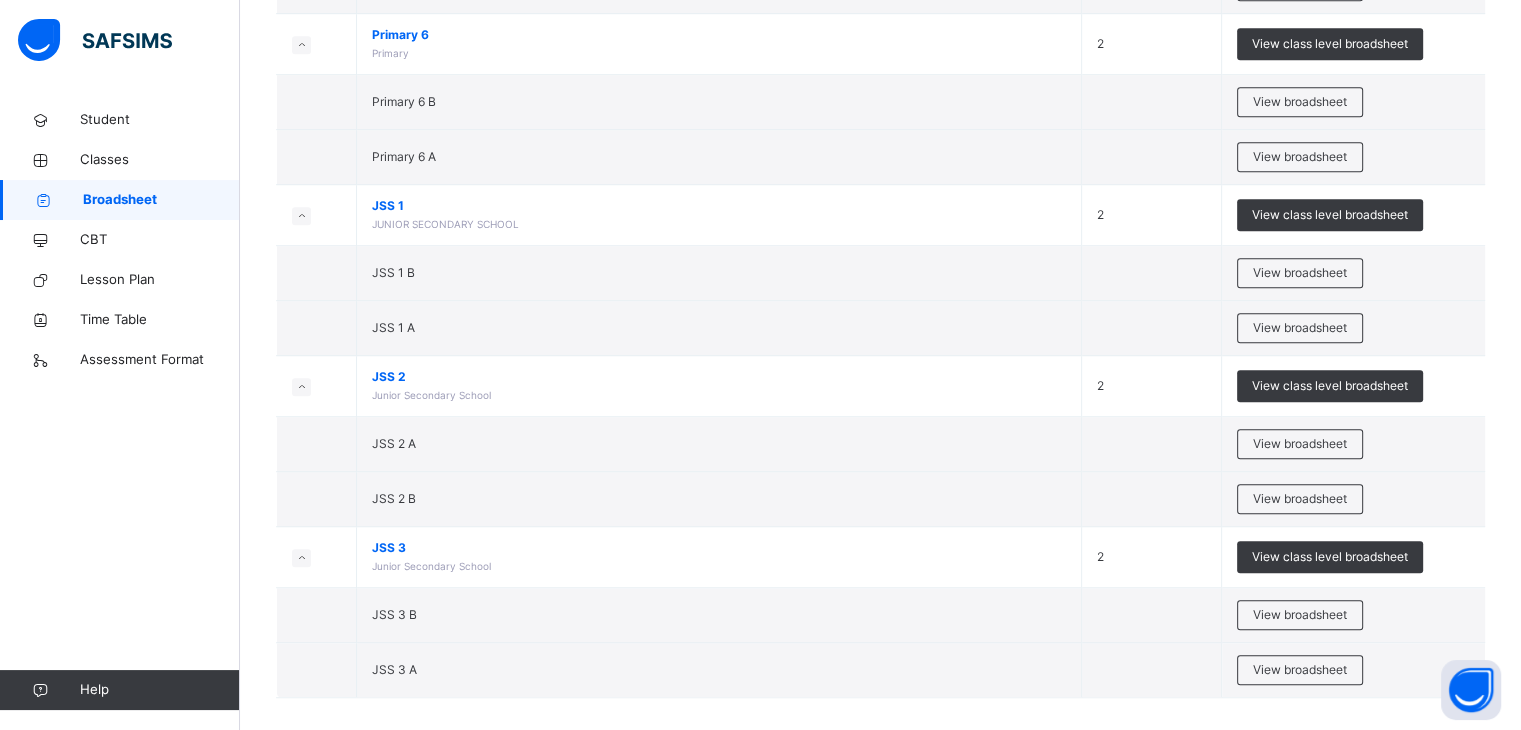 scroll, scrollTop: 1207, scrollLeft: 0, axis: vertical 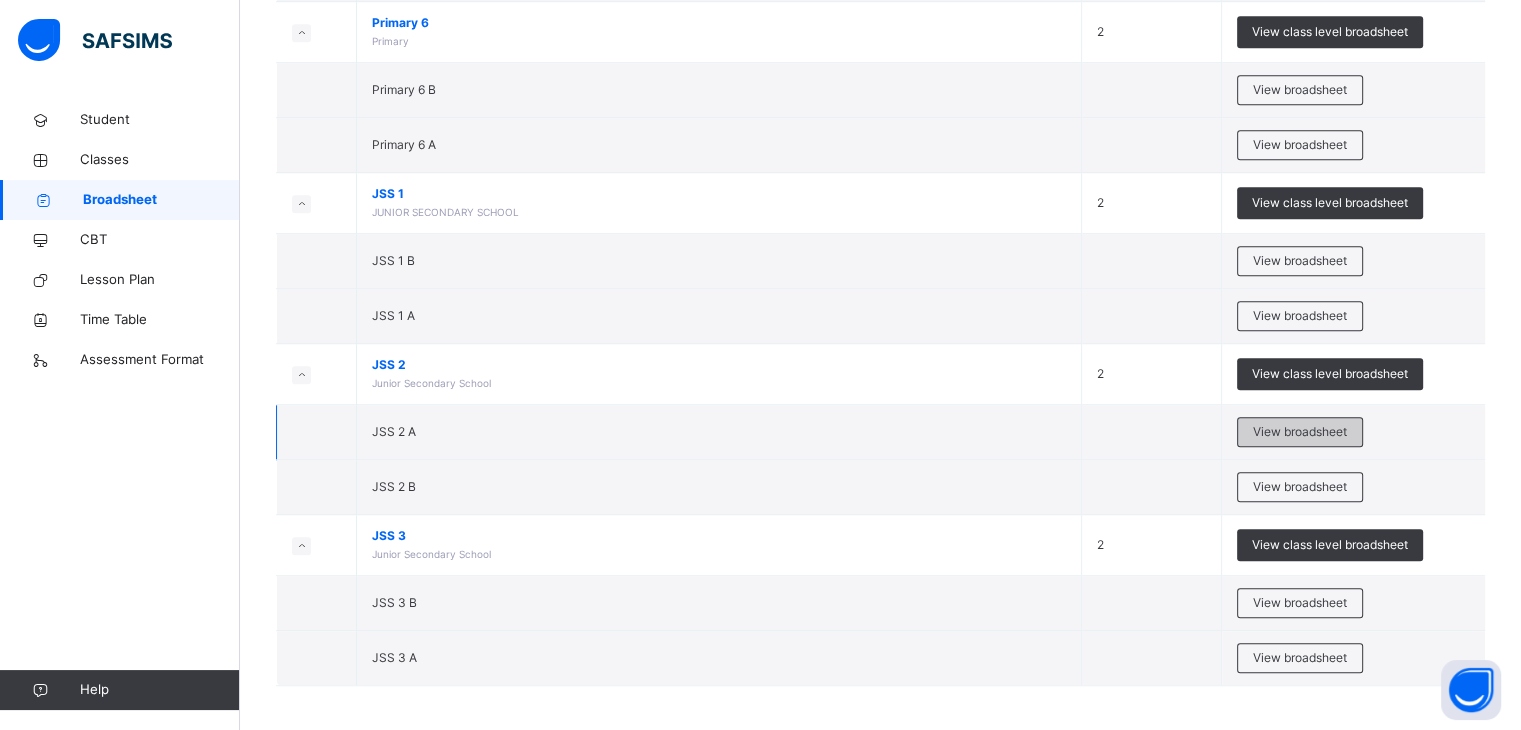click on "View broadsheet" at bounding box center [1300, 432] 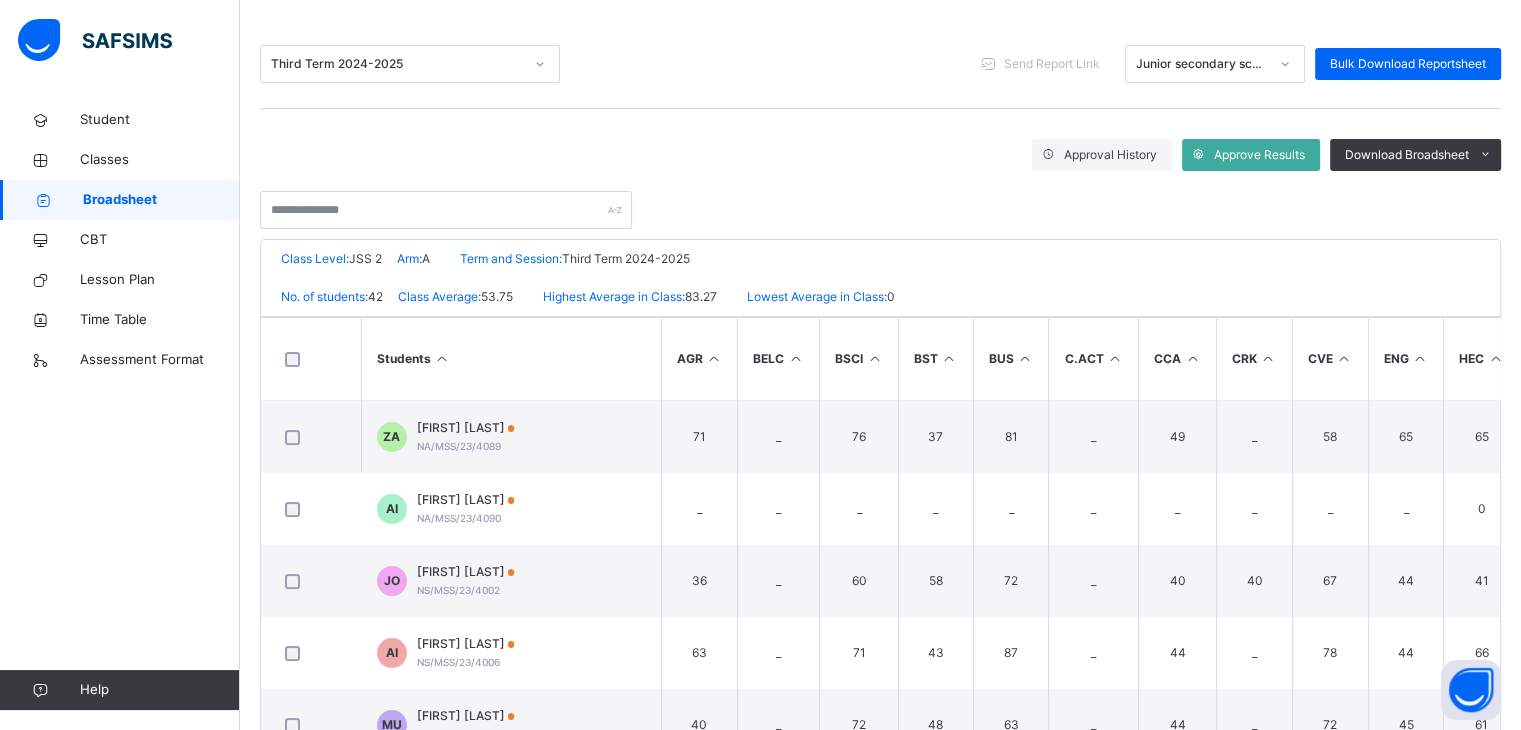 scroll, scrollTop: 251, scrollLeft: 0, axis: vertical 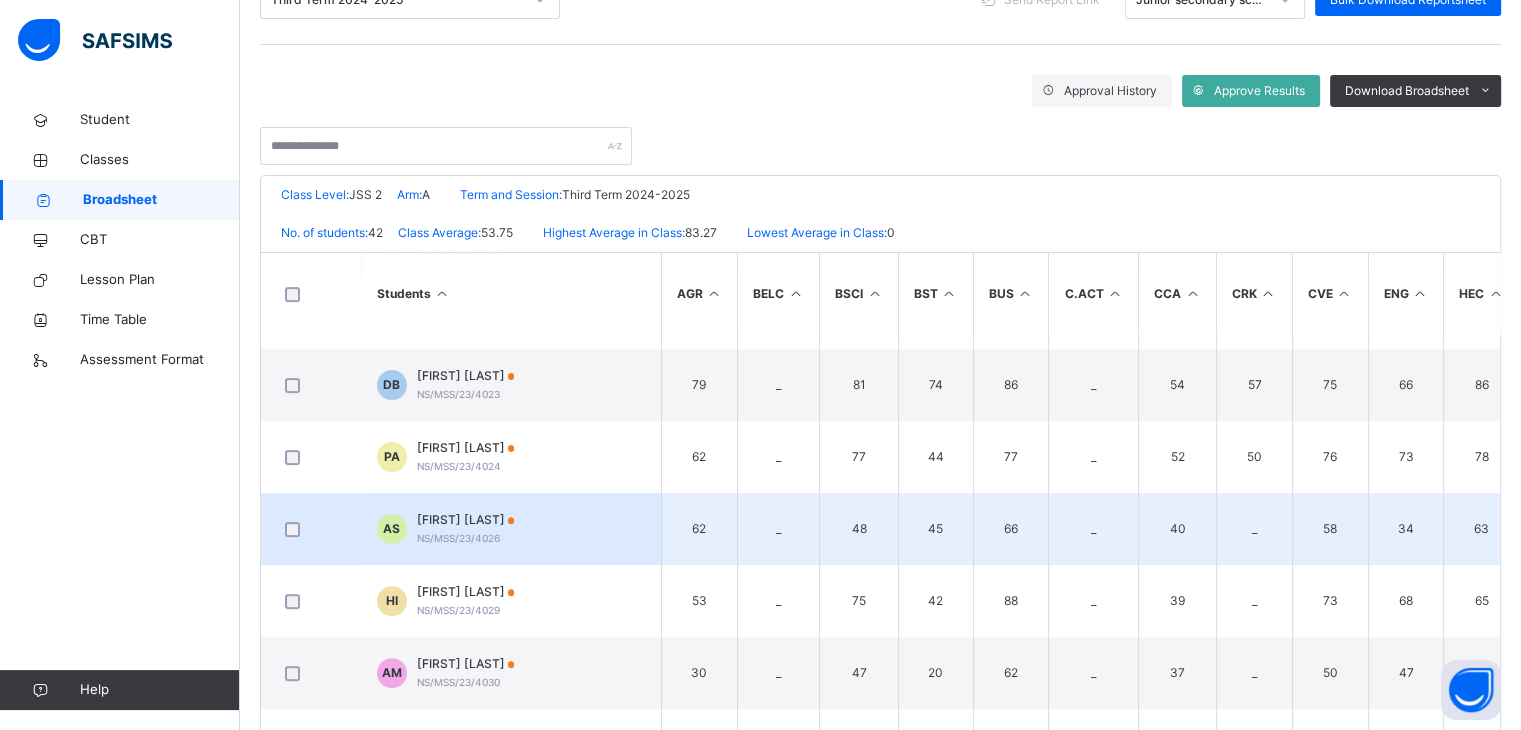 click on "AMATULLAH OYIWODU SAMU" at bounding box center [466, 520] 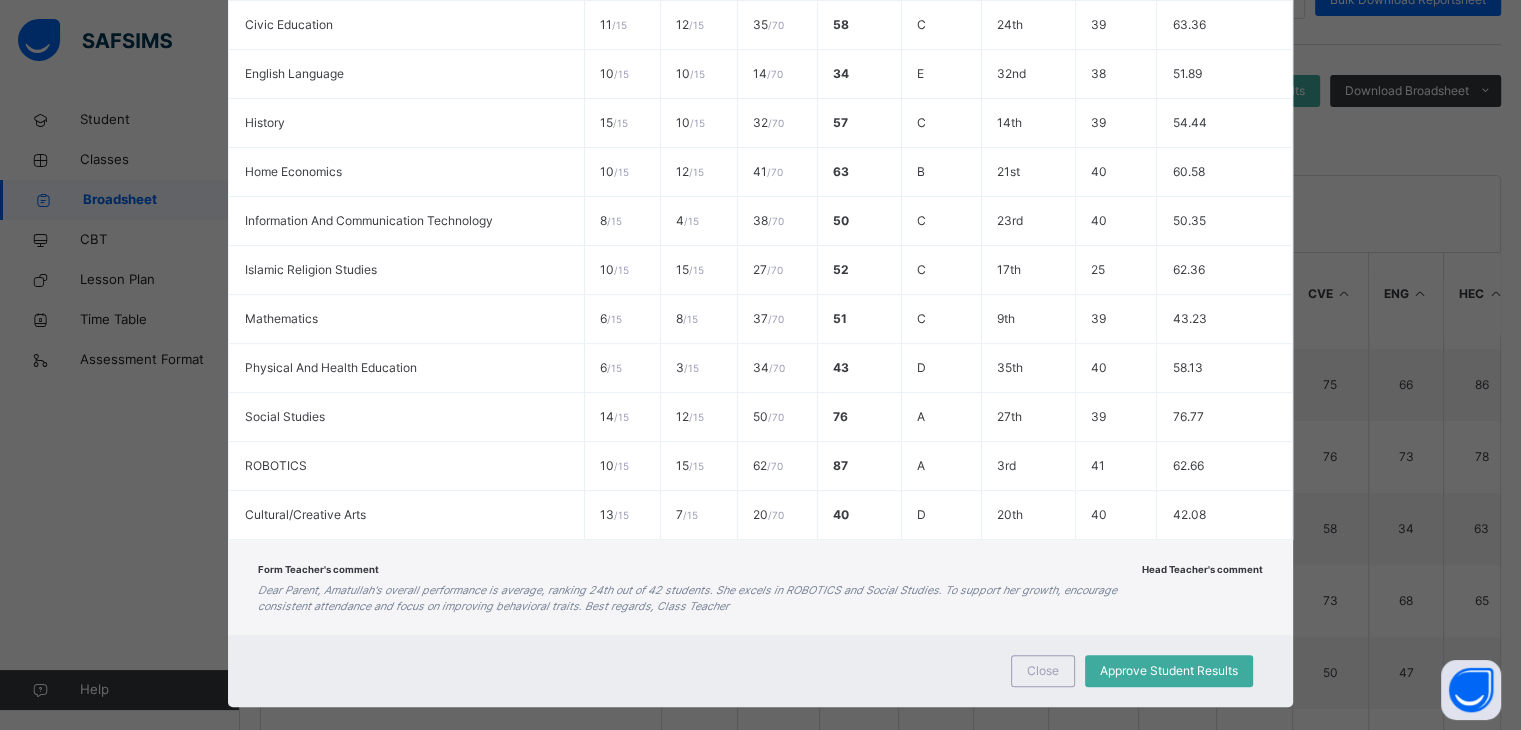 scroll, scrollTop: 735, scrollLeft: 0, axis: vertical 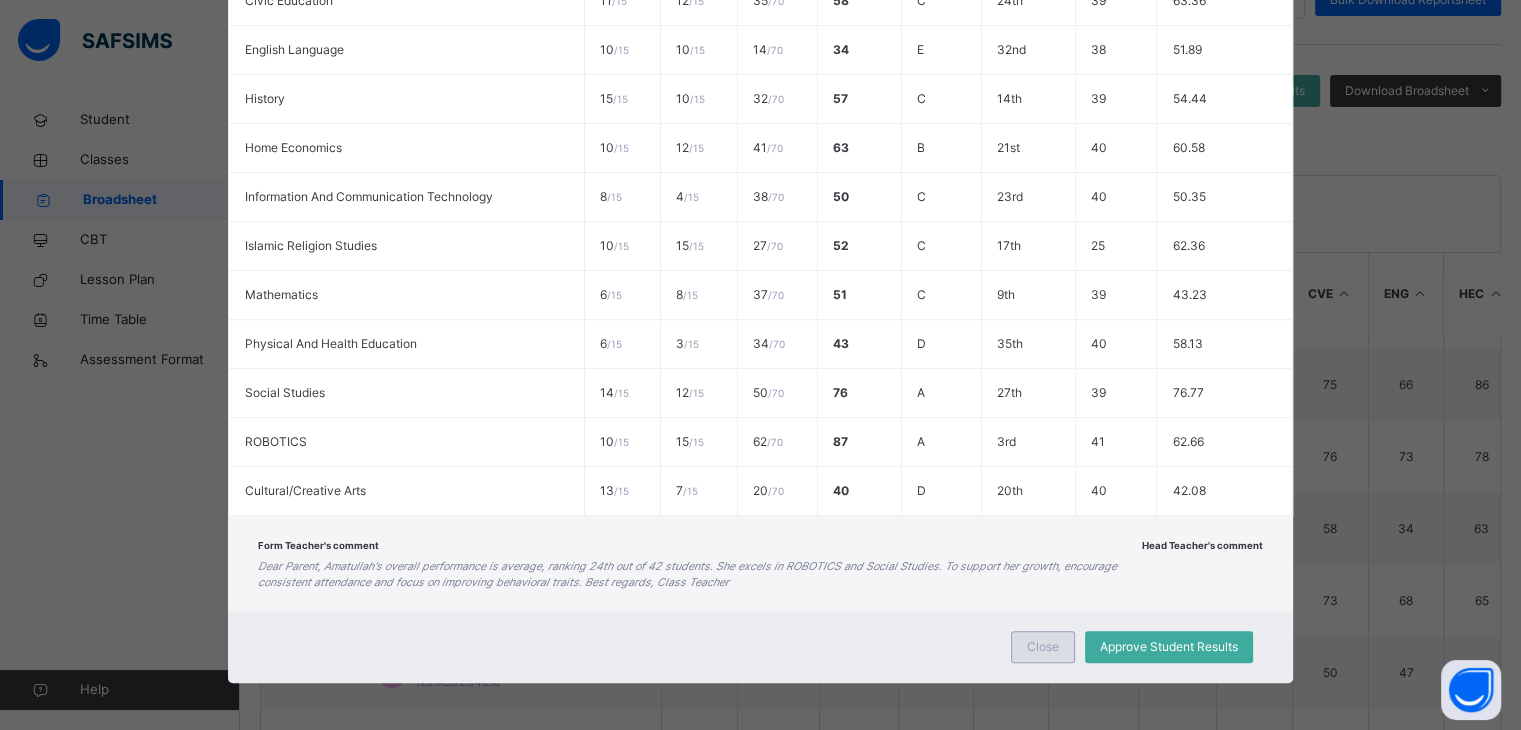 click on "Close" at bounding box center (1043, 647) 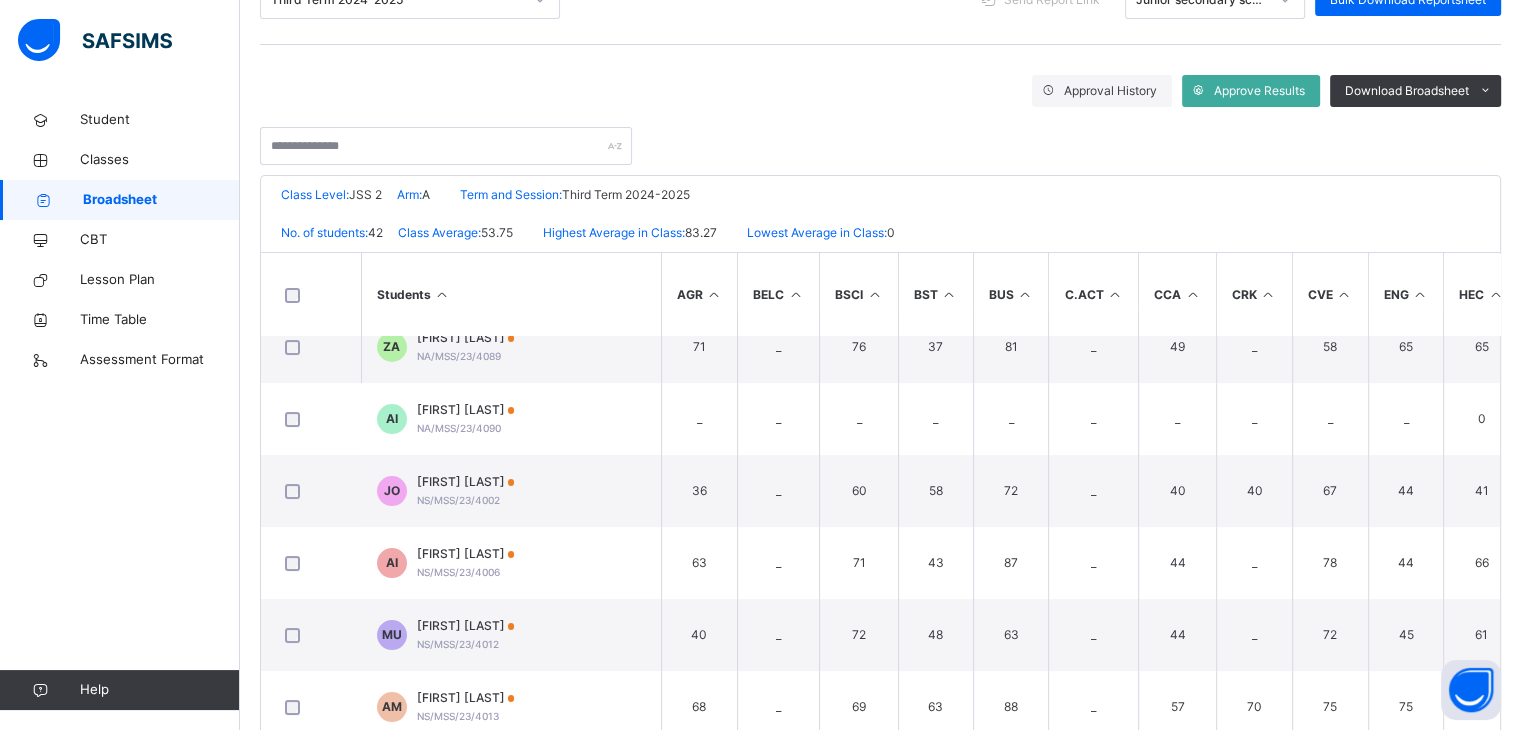 scroll, scrollTop: 0, scrollLeft: 0, axis: both 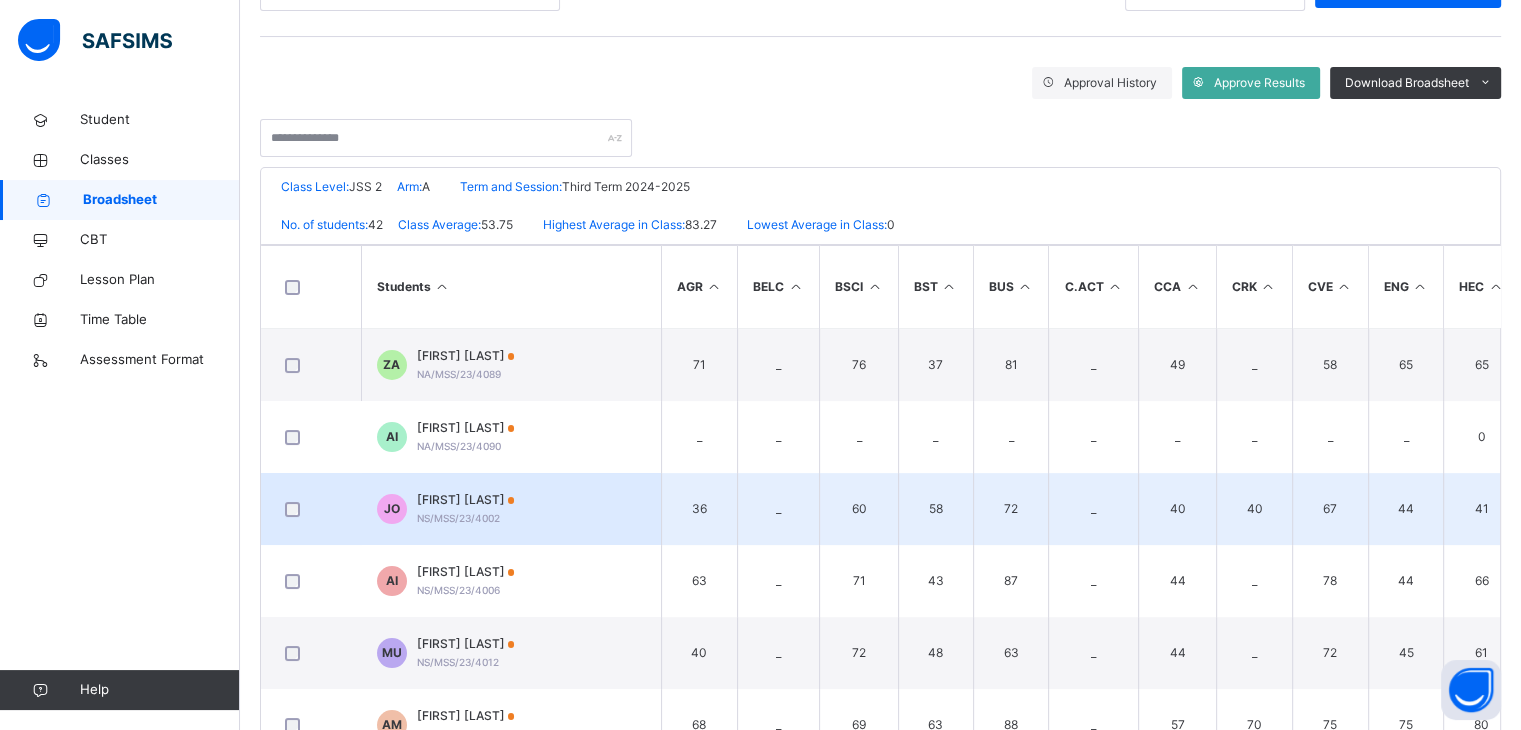 click on "JESSICA OYIWODU OGIRI" at bounding box center (466, 500) 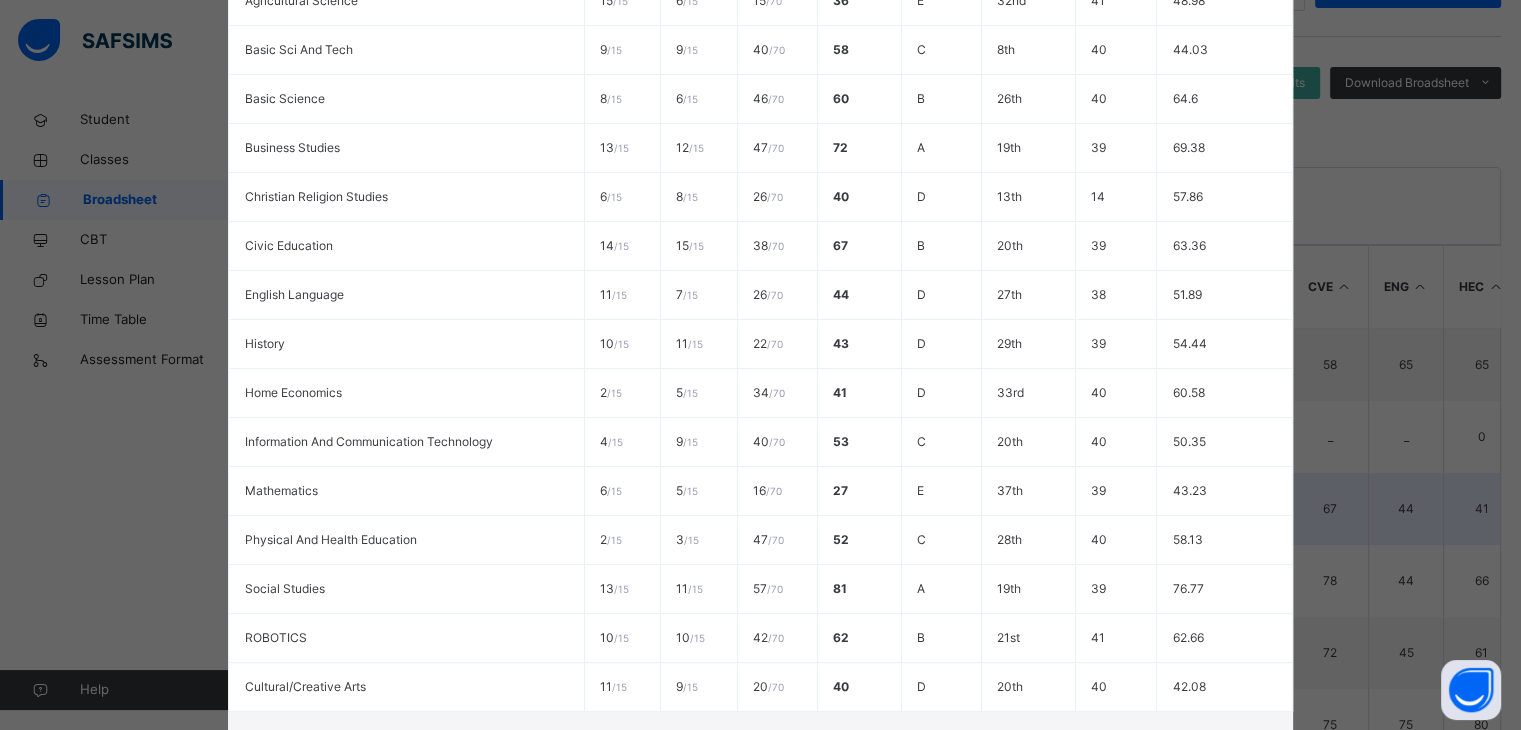 scroll, scrollTop: 735, scrollLeft: 0, axis: vertical 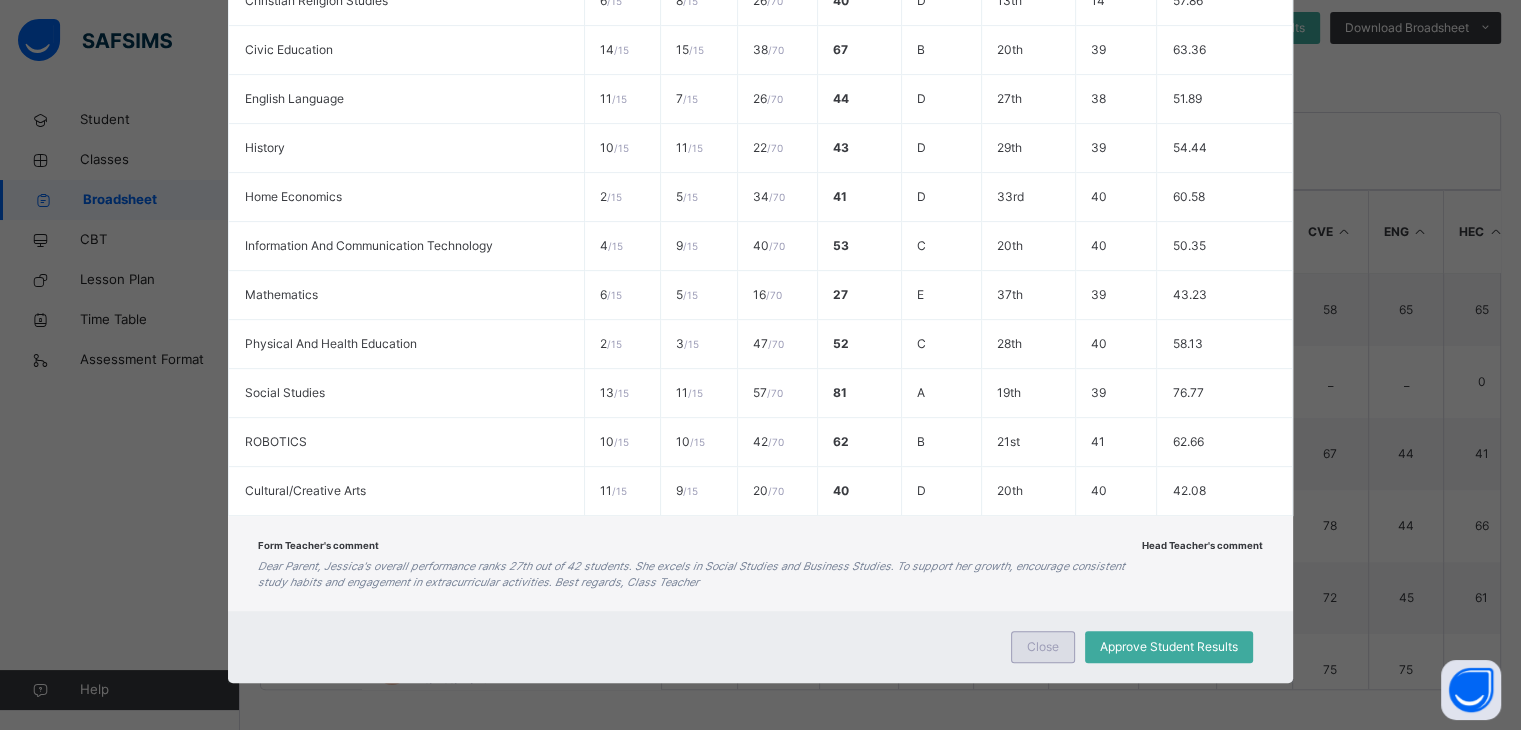 click on "Close" at bounding box center (1043, 647) 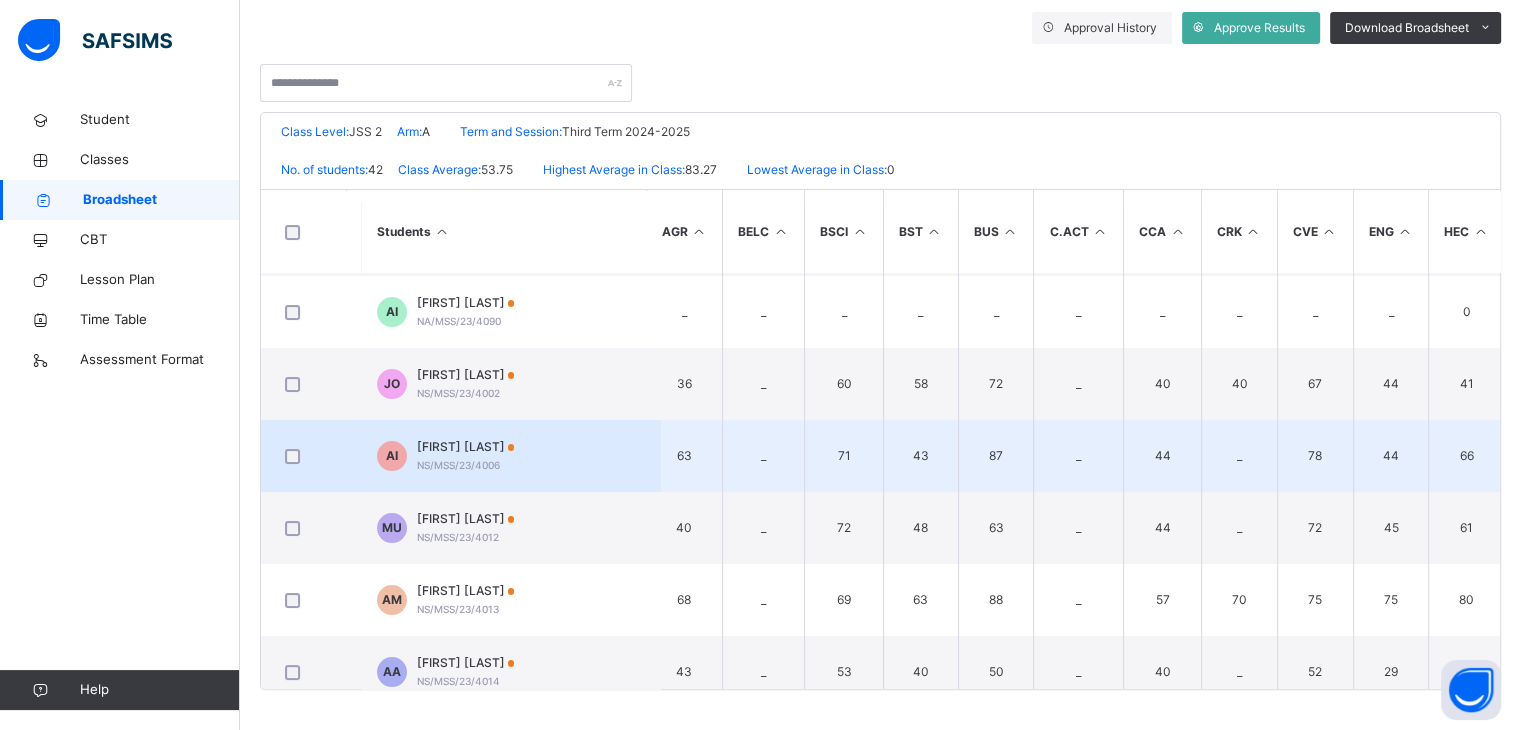 scroll, scrollTop: 0, scrollLeft: 10, axis: horizontal 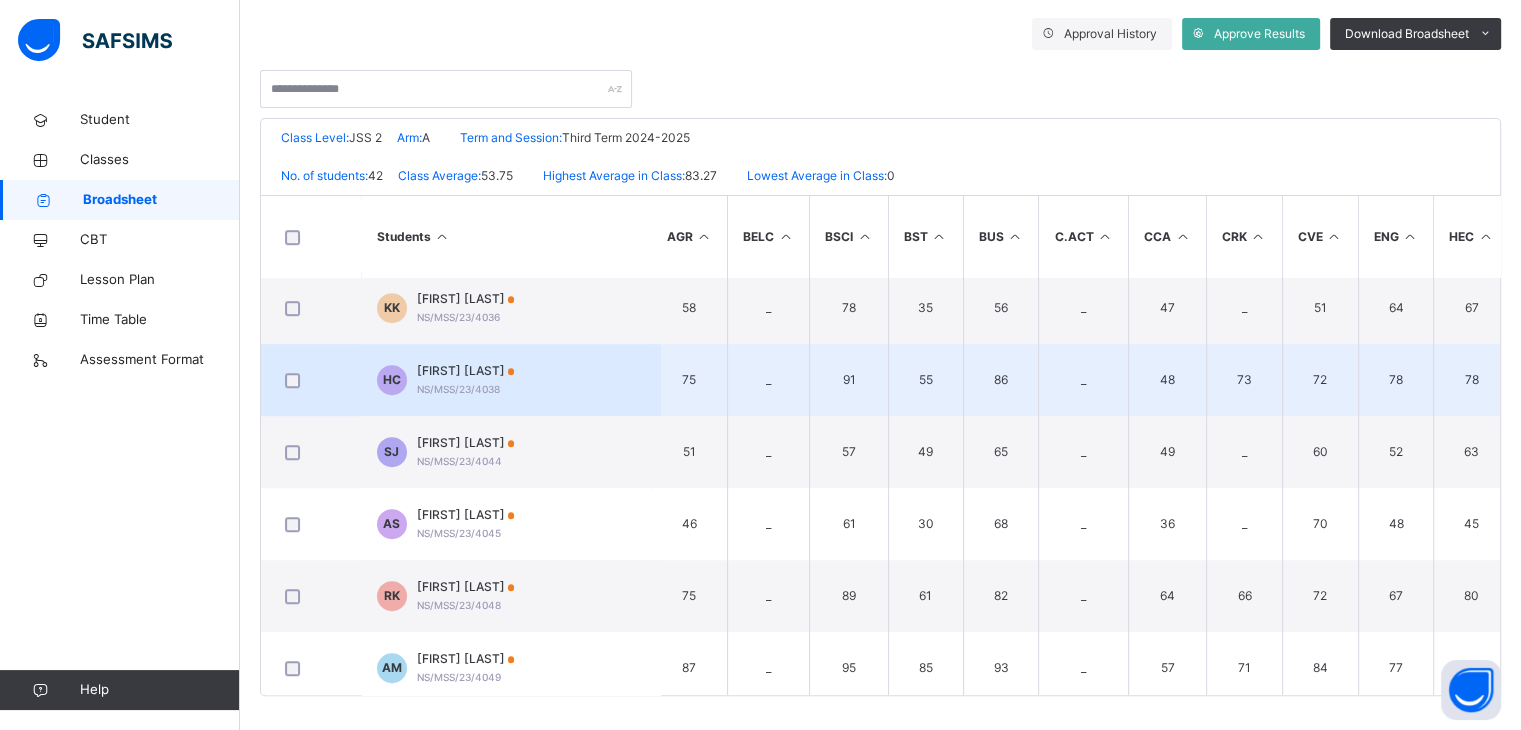click on "HELEN EZINNE CHIDIEBERE" at bounding box center (466, 371) 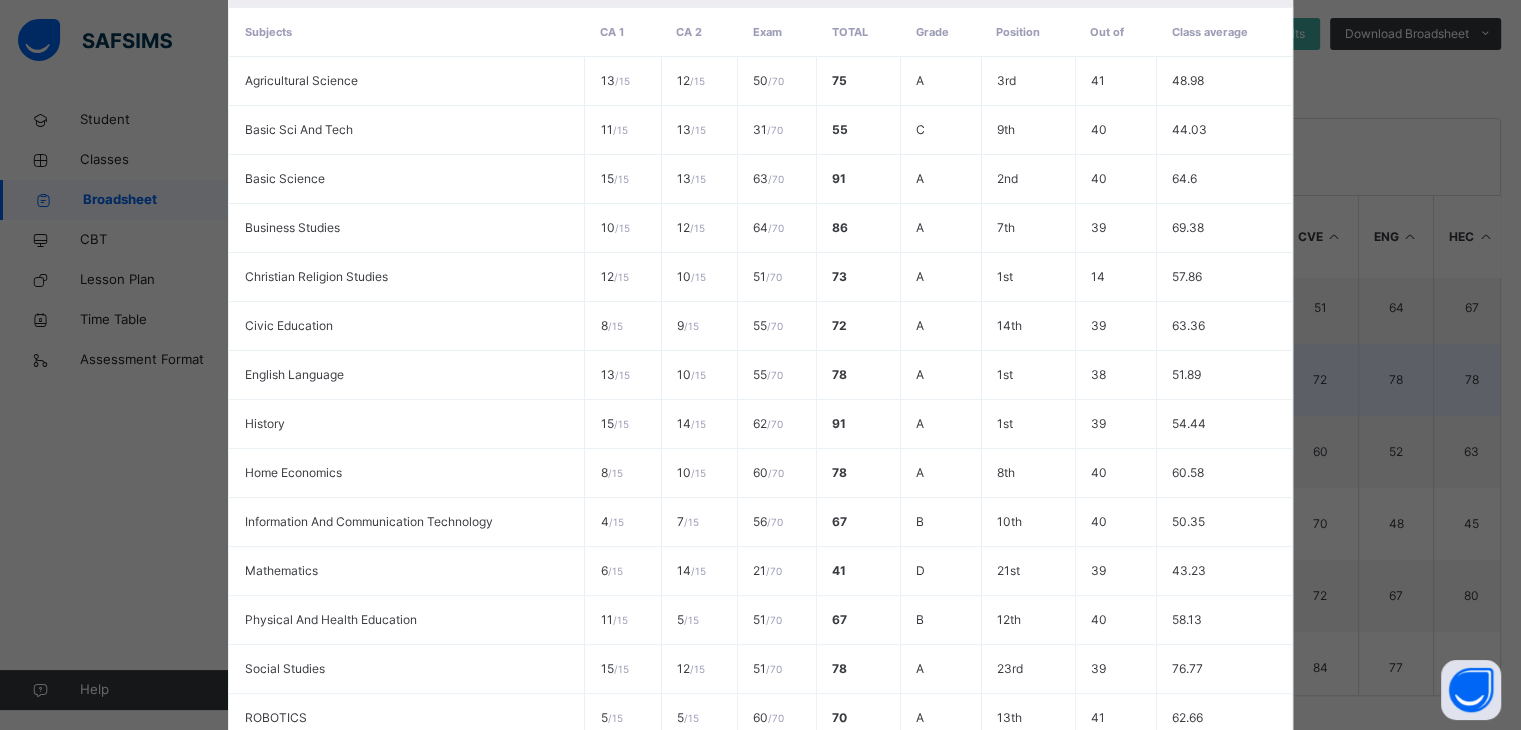 scroll, scrollTop: 752, scrollLeft: 0, axis: vertical 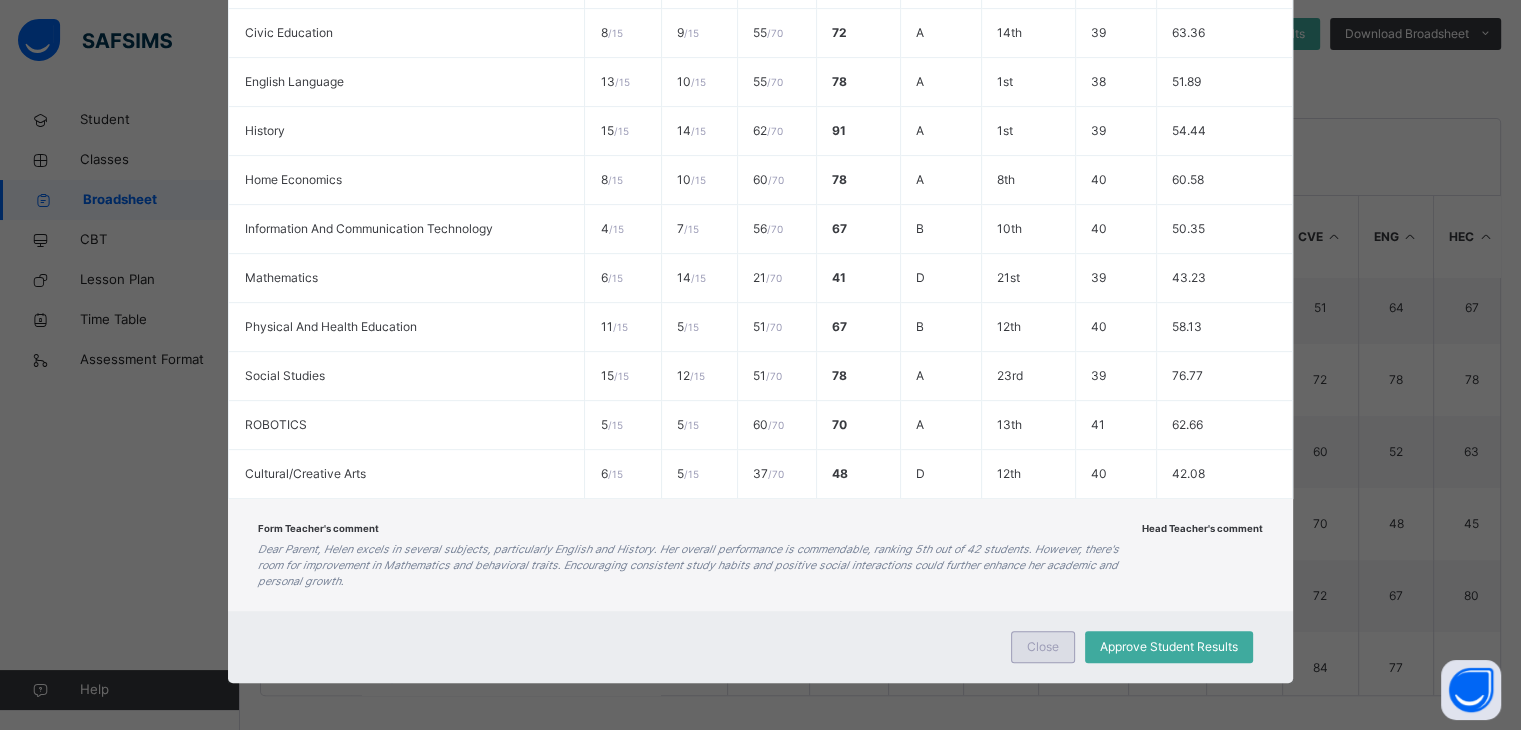 click on "Close" at bounding box center [1043, 647] 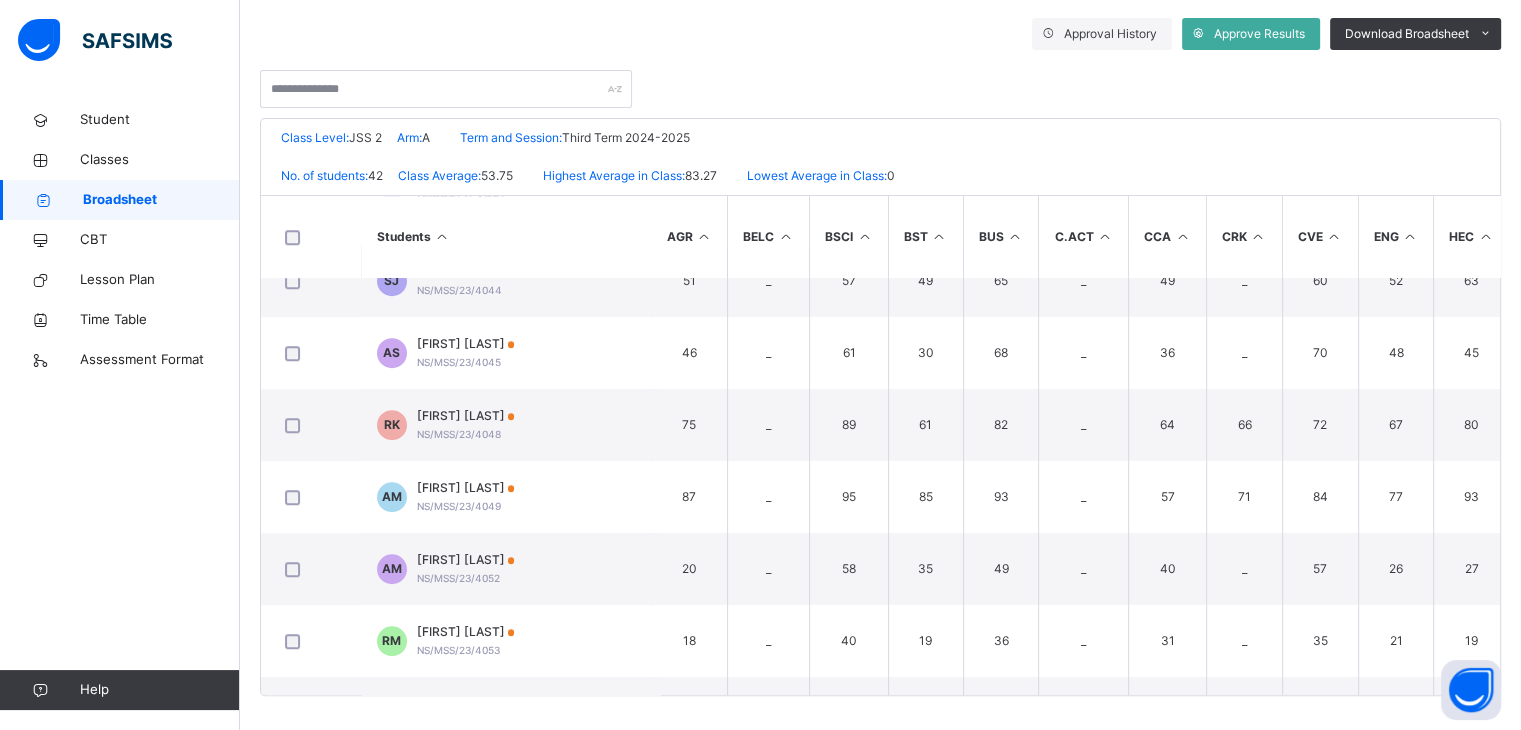 scroll, scrollTop: 1478, scrollLeft: 10, axis: both 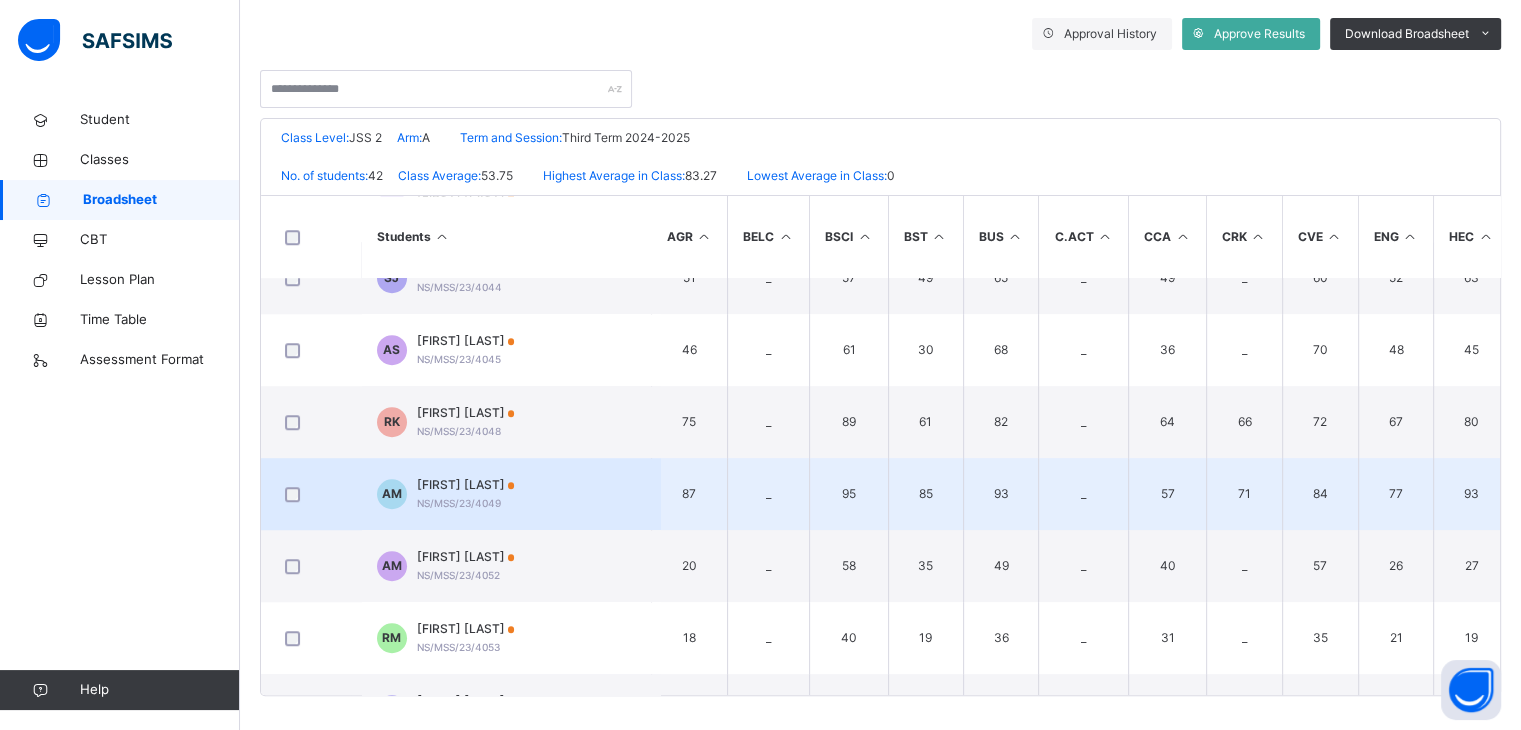 click on "ABISHAQ GBINI MANGAI" at bounding box center (466, 485) 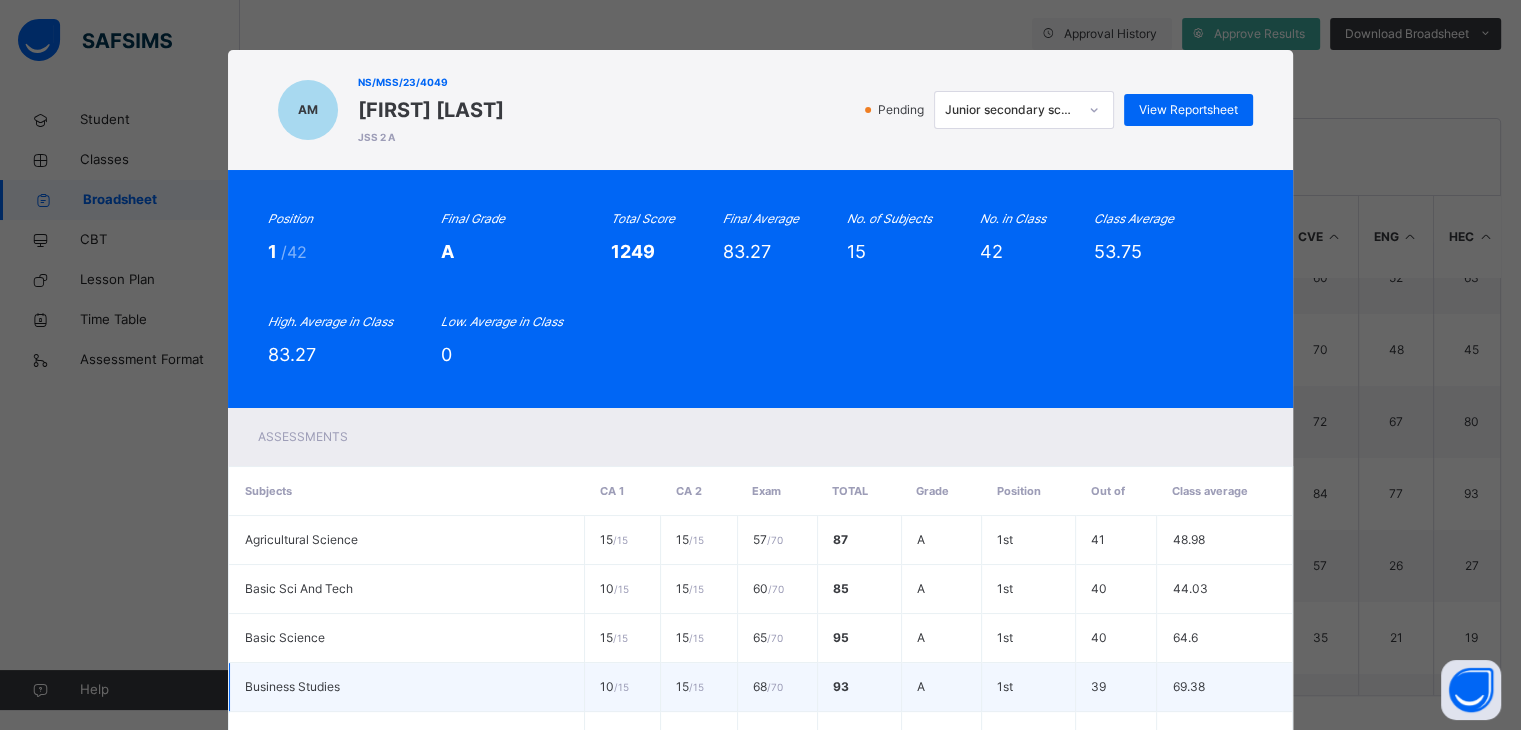 scroll, scrollTop: 735, scrollLeft: 0, axis: vertical 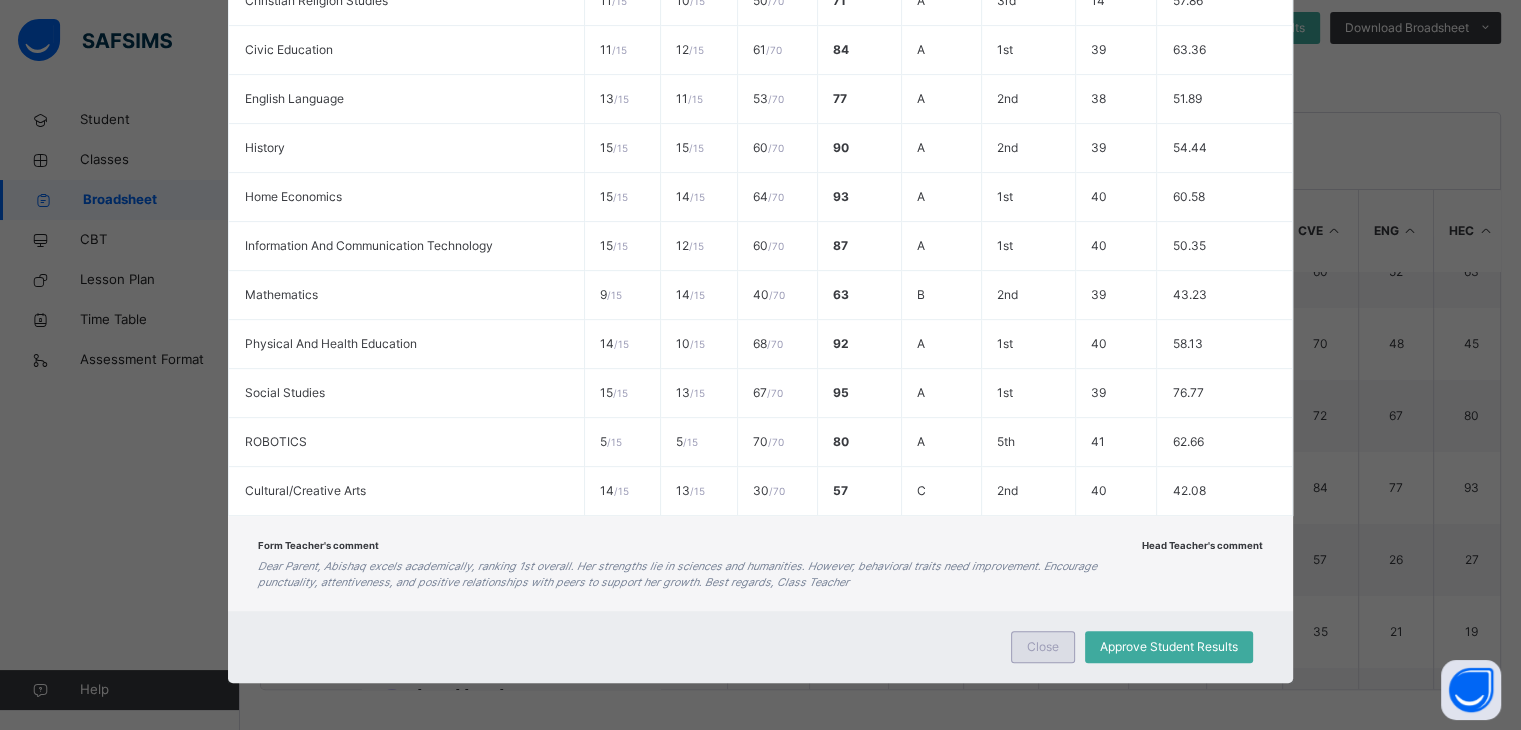 click on "Close" at bounding box center [1043, 647] 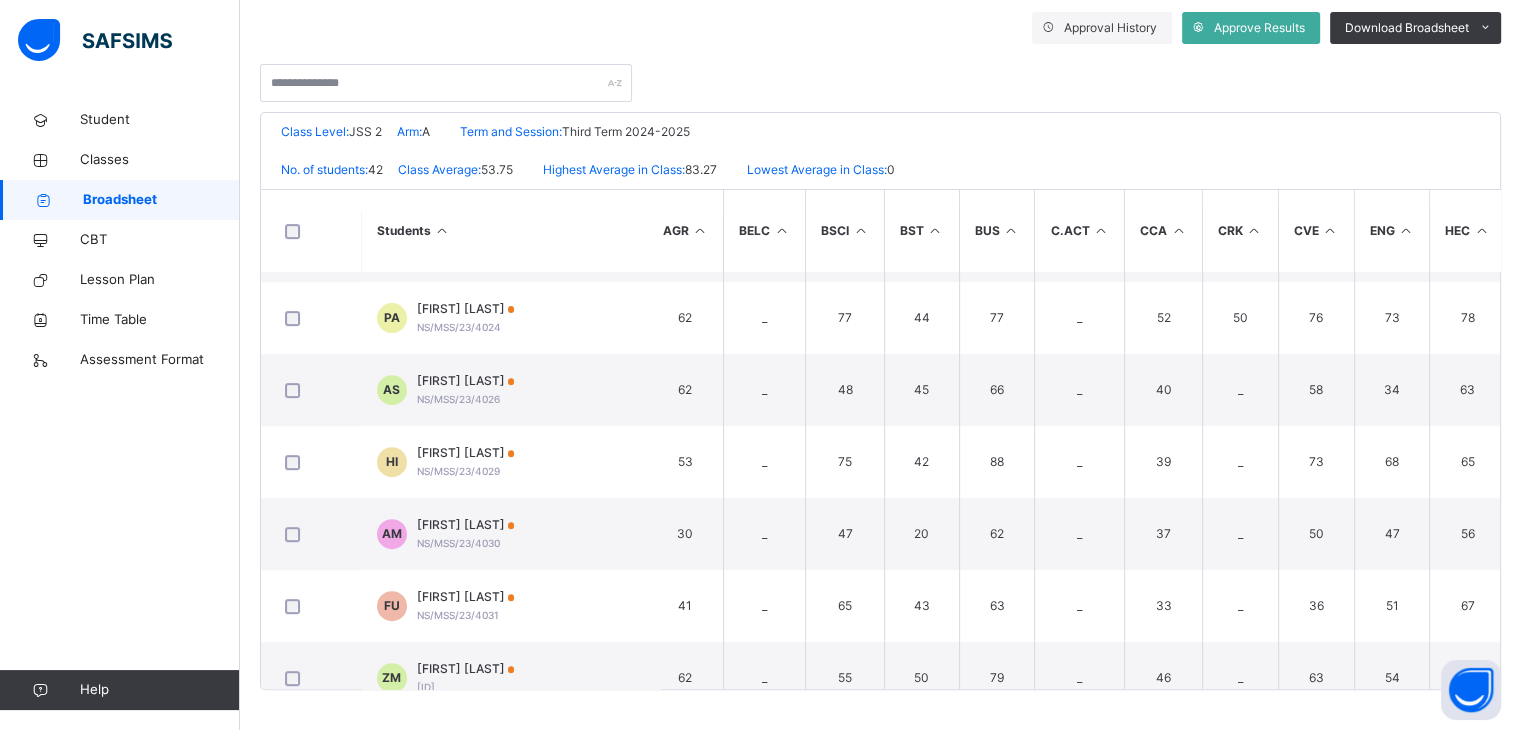 scroll, scrollTop: 744, scrollLeft: 14, axis: both 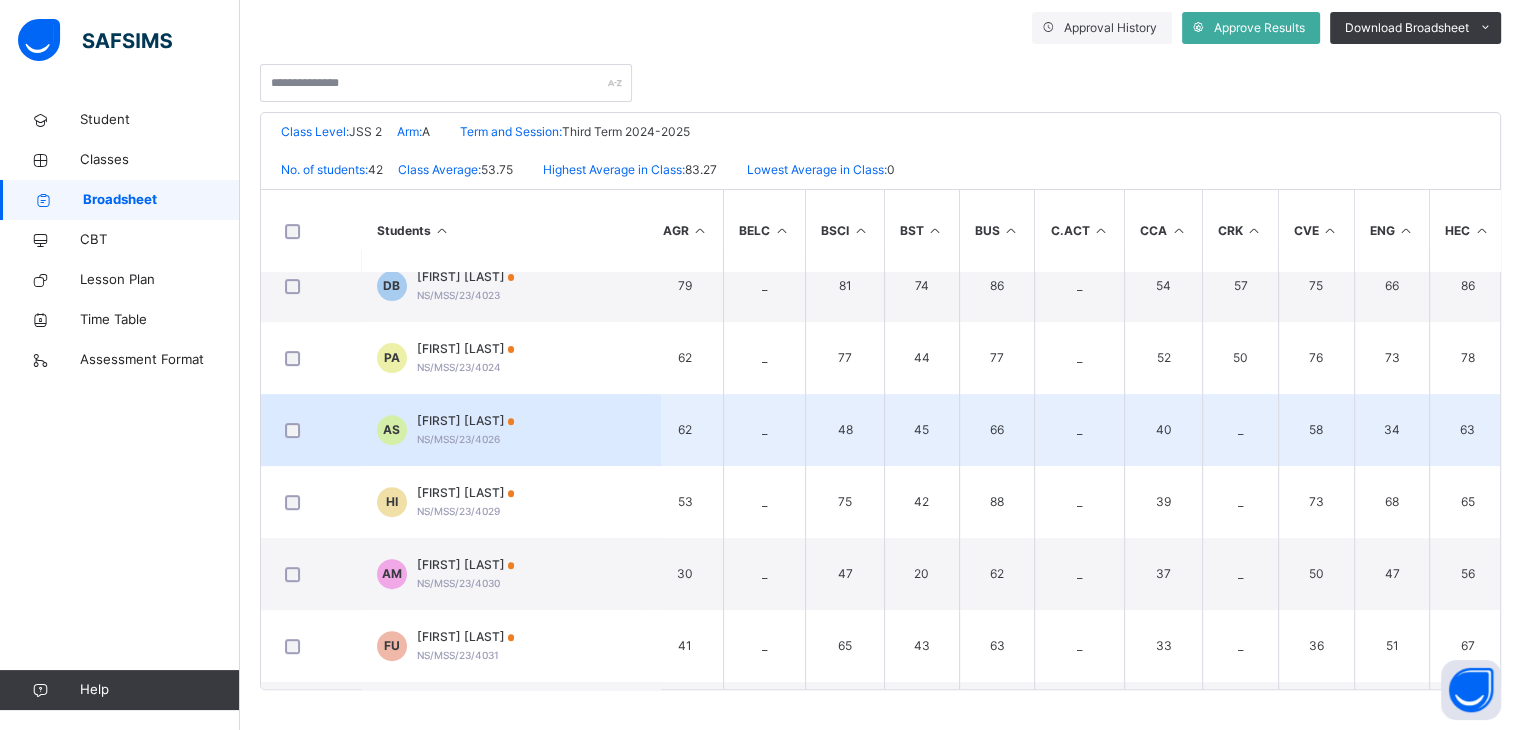 click on "AMATULLAH OYIWODU SAMU" at bounding box center (466, 421) 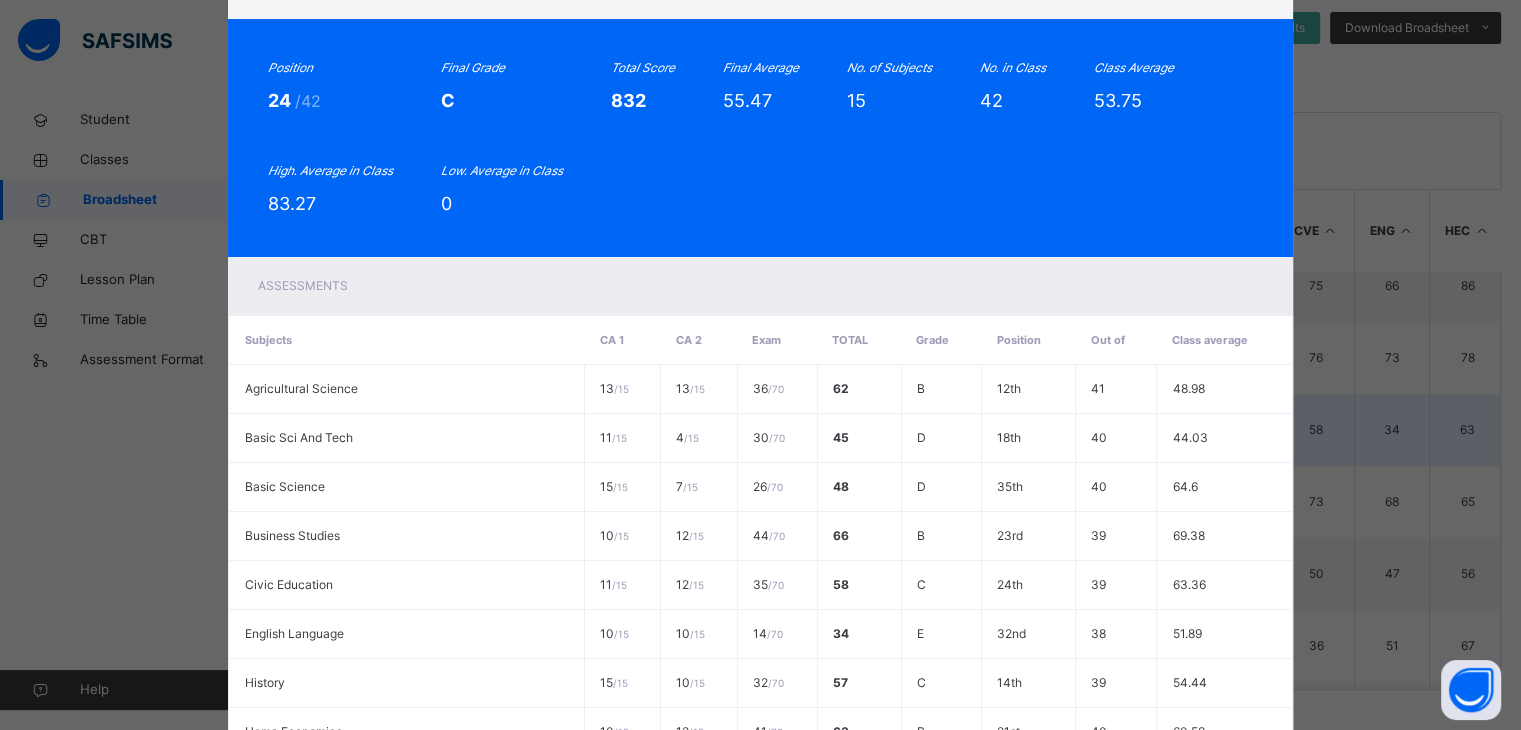scroll, scrollTop: 0, scrollLeft: 0, axis: both 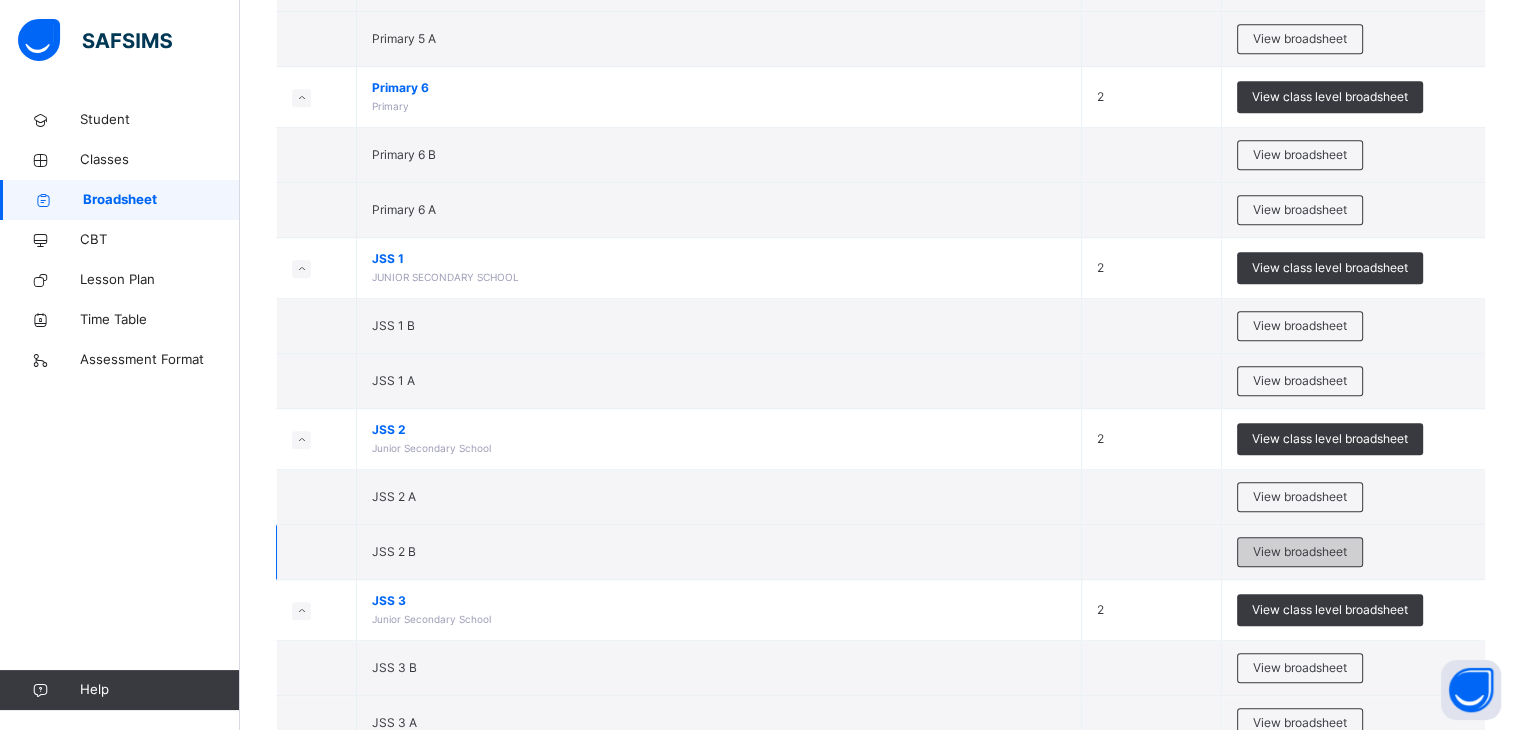click on "View broadsheet" at bounding box center [1300, 552] 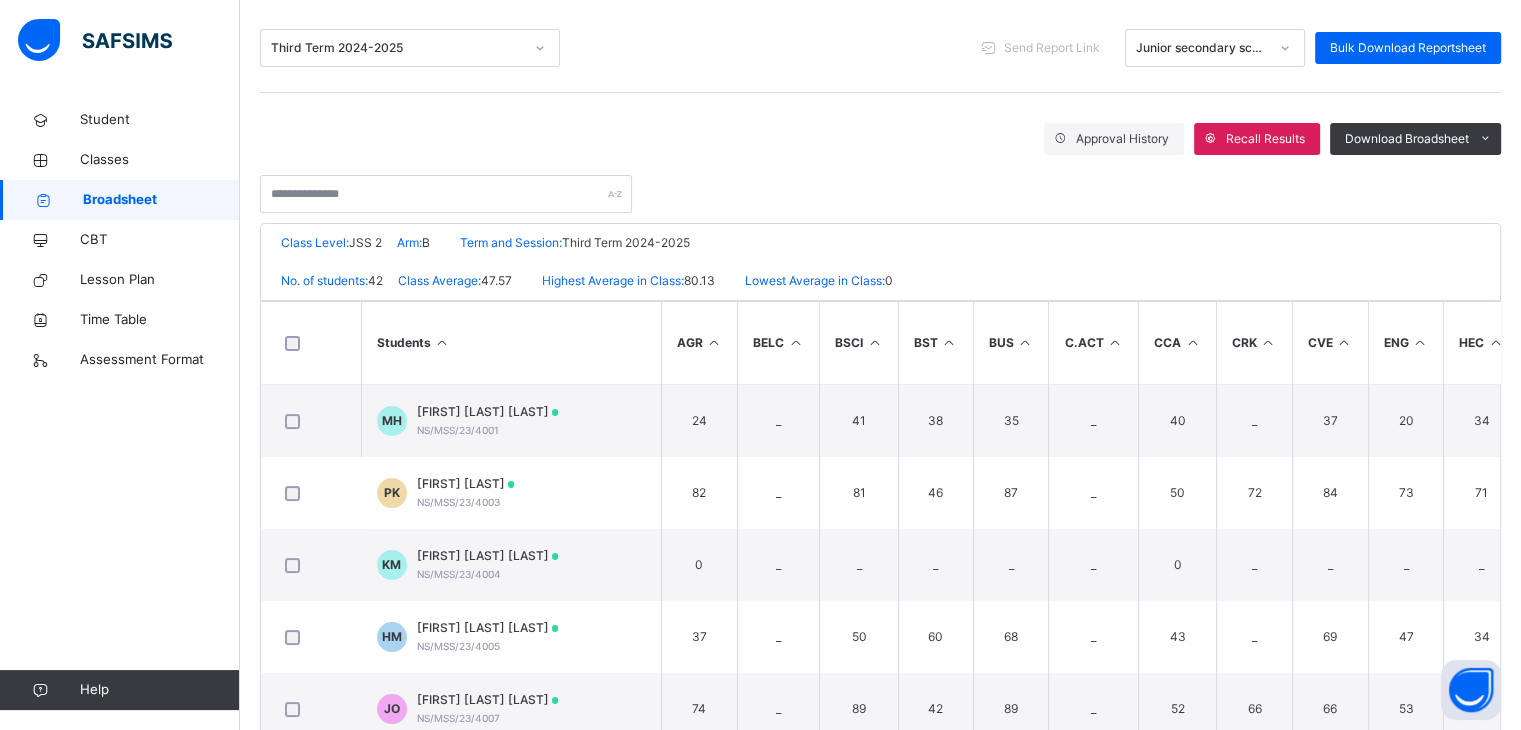 scroll, scrollTop: 284, scrollLeft: 0, axis: vertical 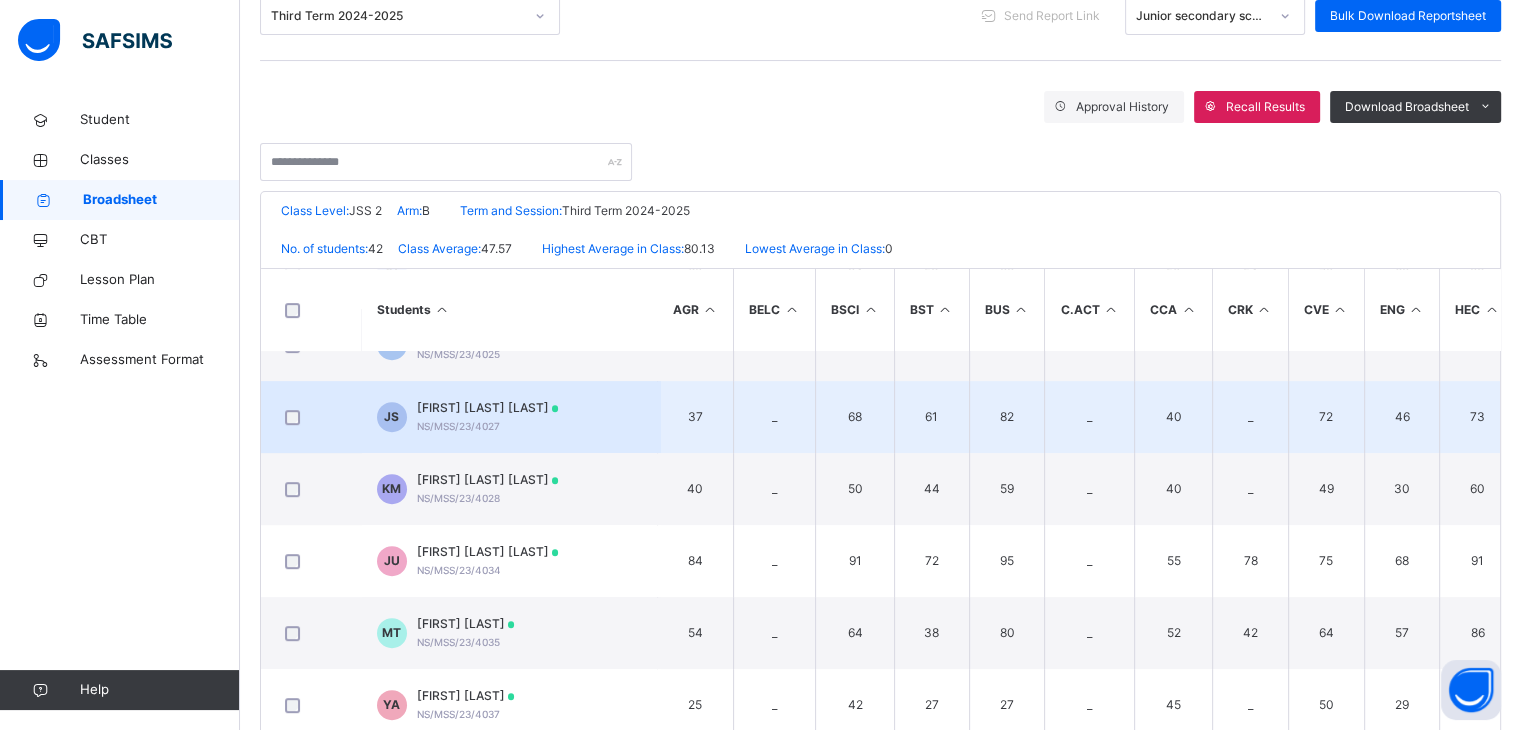 click on "JUWAIRIYA AYITOGO SHUAIBU" at bounding box center [488, 408] 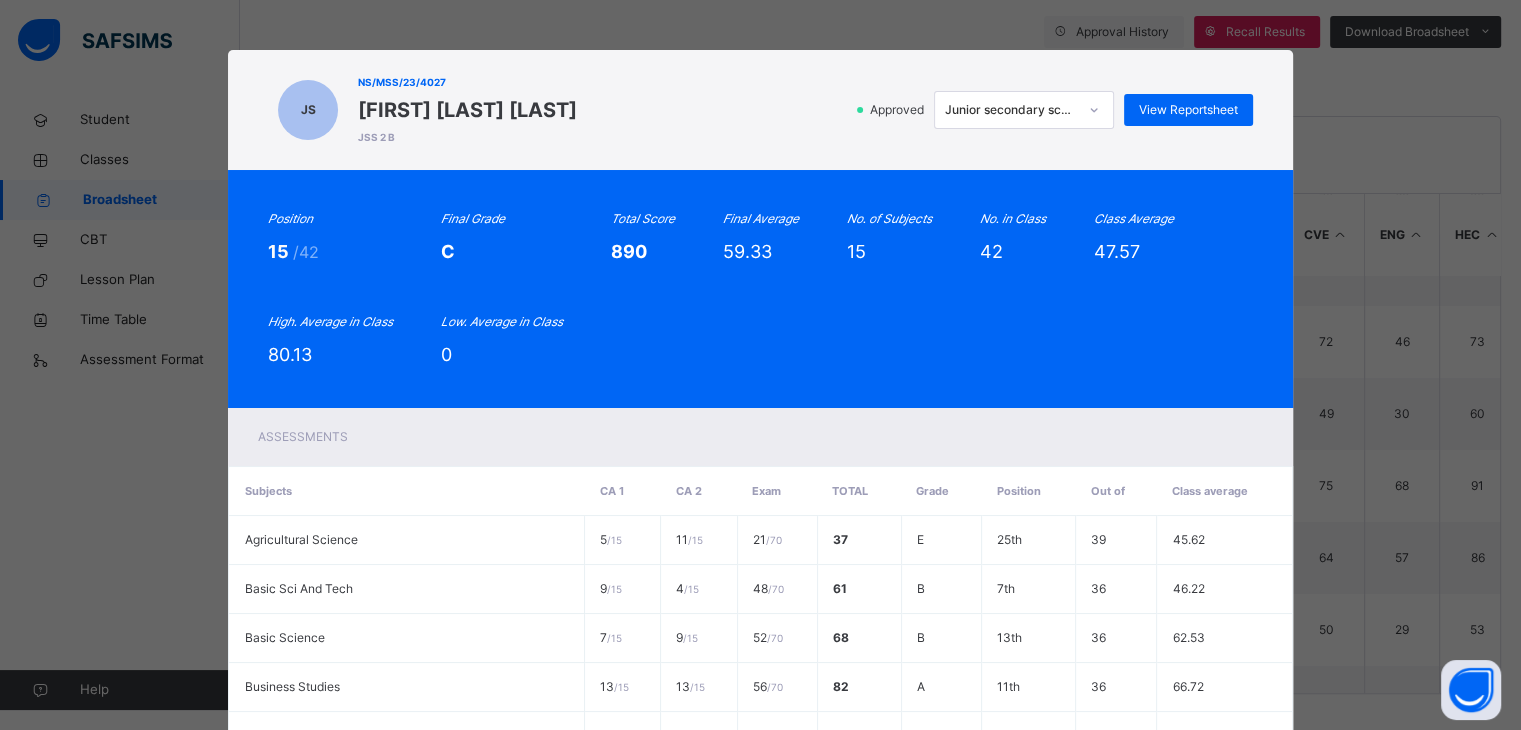 scroll, scrollTop: 358, scrollLeft: 0, axis: vertical 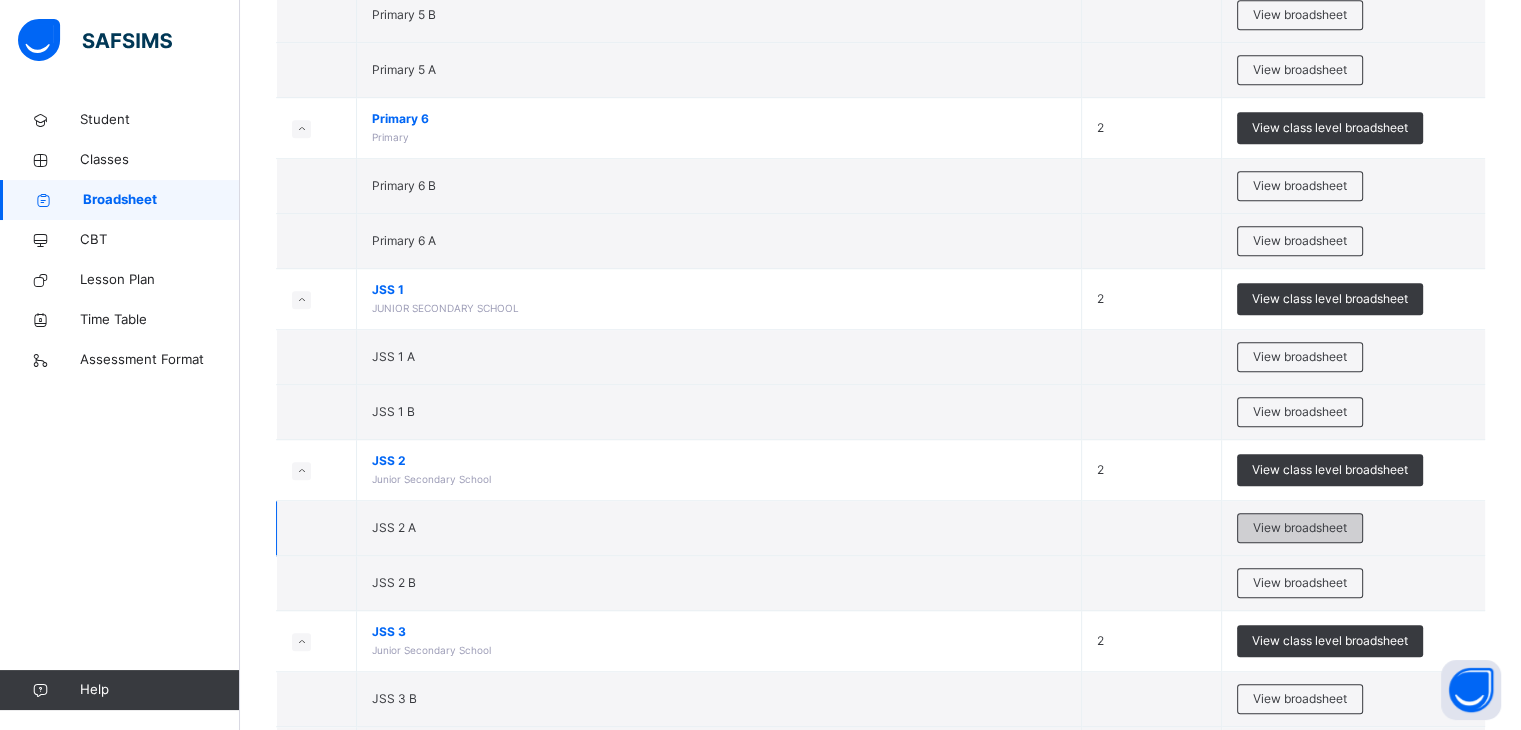 click on "View broadsheet" at bounding box center (1300, 528) 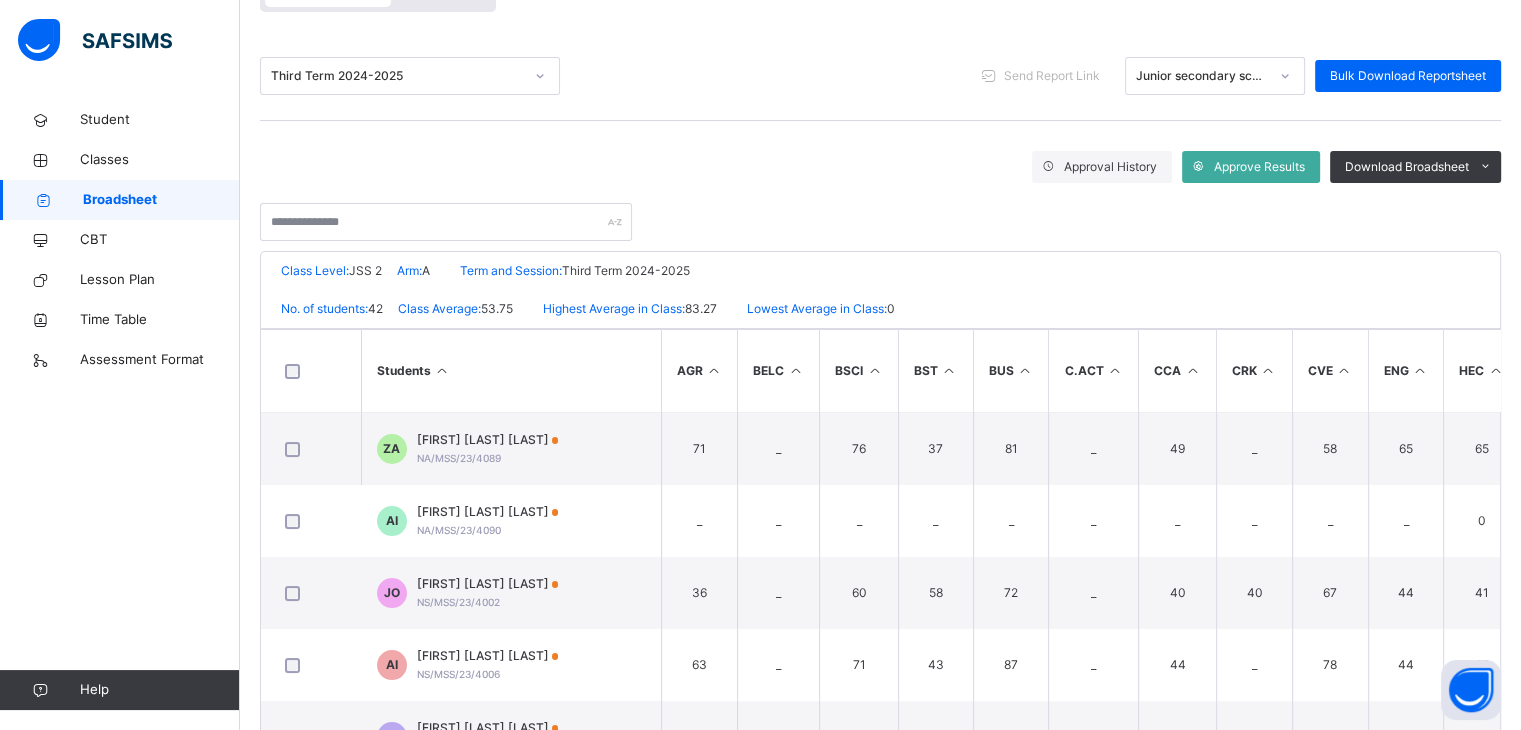 scroll, scrollTop: 224, scrollLeft: 0, axis: vertical 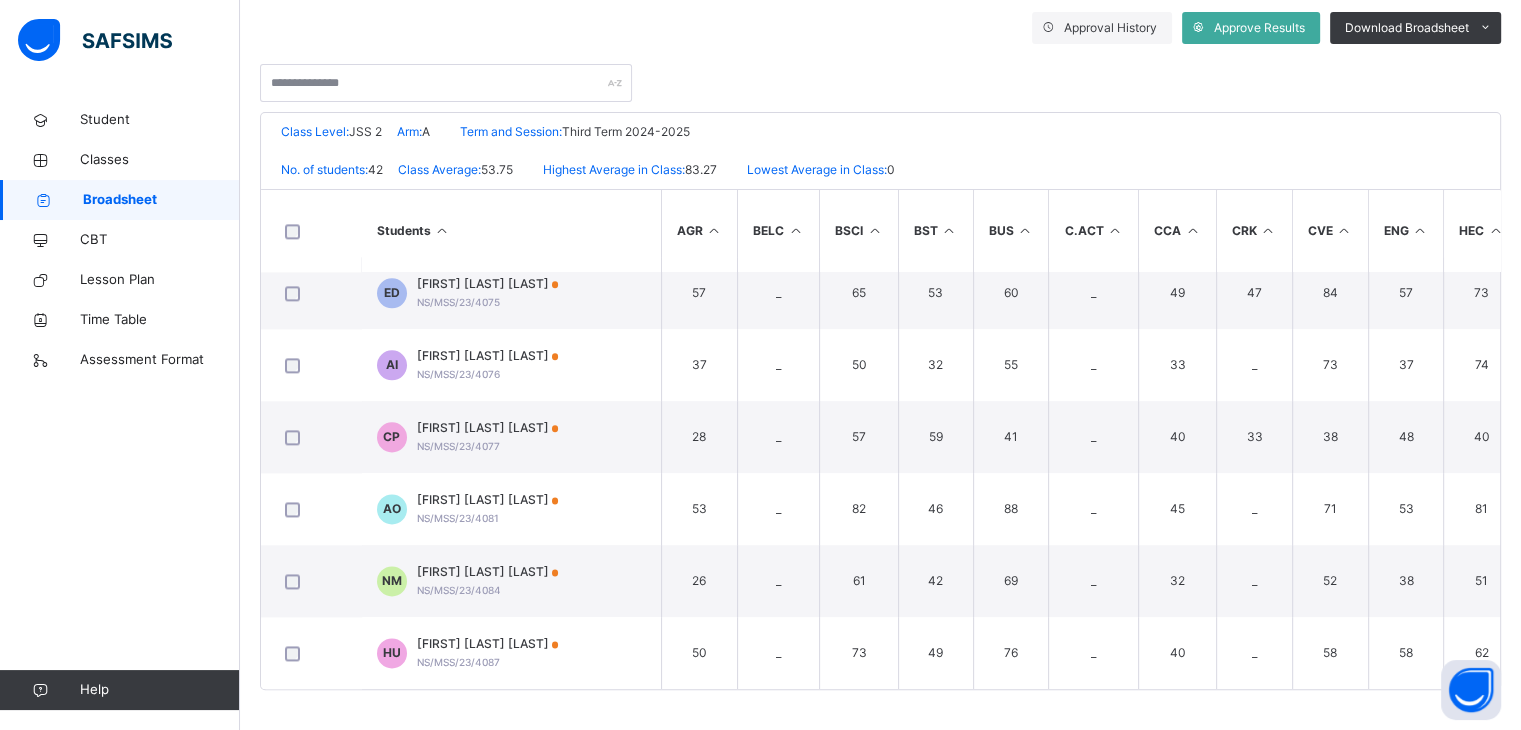 click on "Student Classes Broadsheet CBT Lesson Plan Time Table Assessment Format   Help" at bounding box center [120, 405] 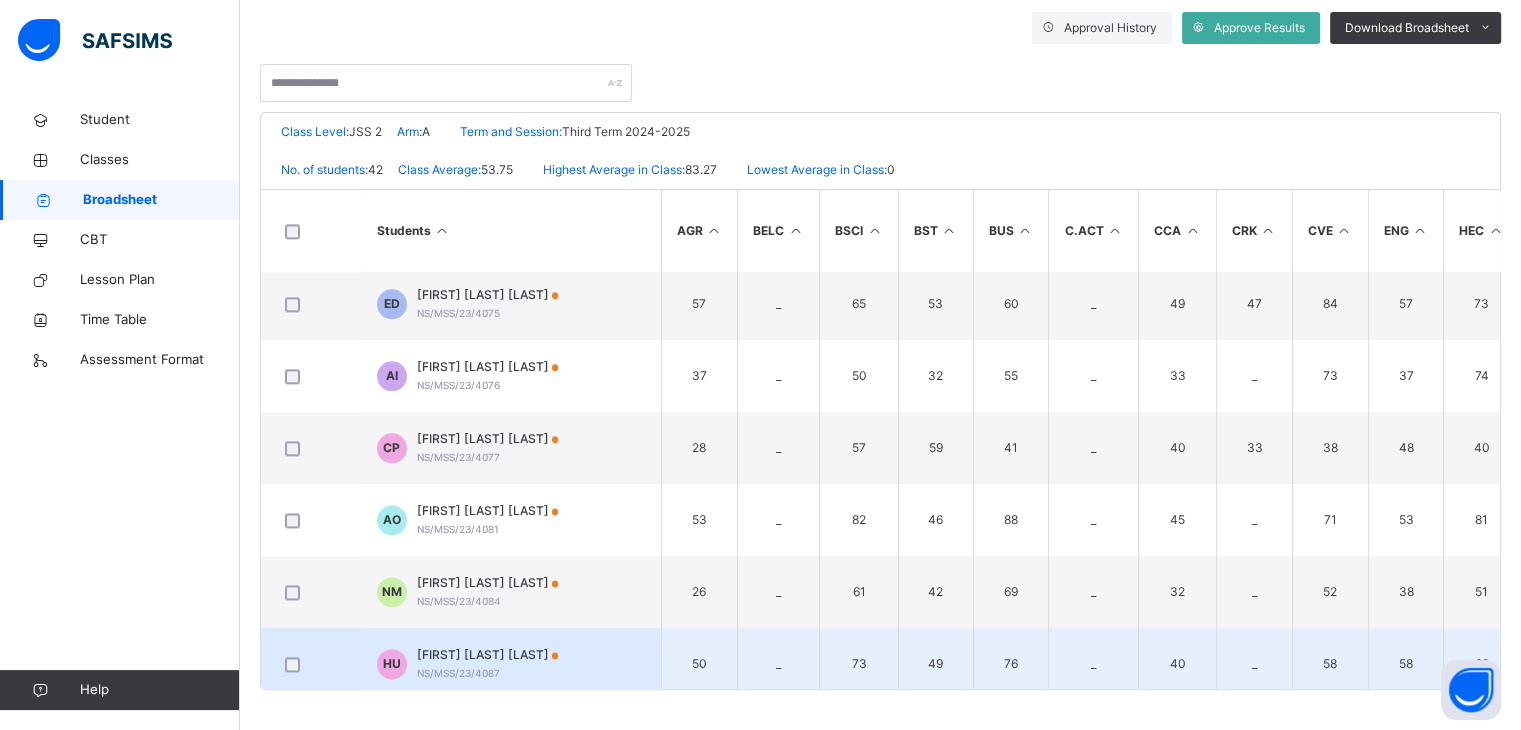 scroll, scrollTop: 2616, scrollLeft: 0, axis: vertical 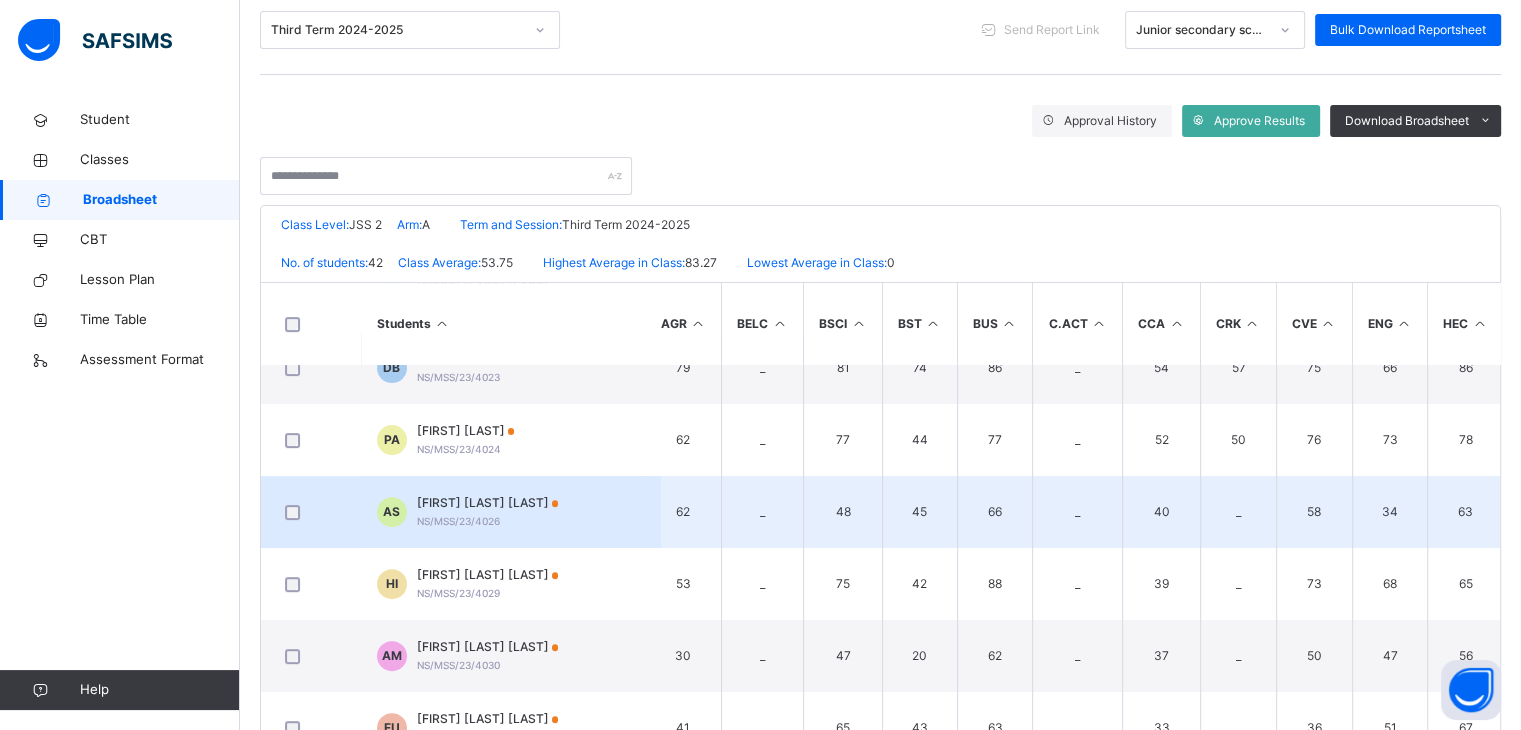 click on "AMATULLAH OYIWODU SAMU" at bounding box center [488, 503] 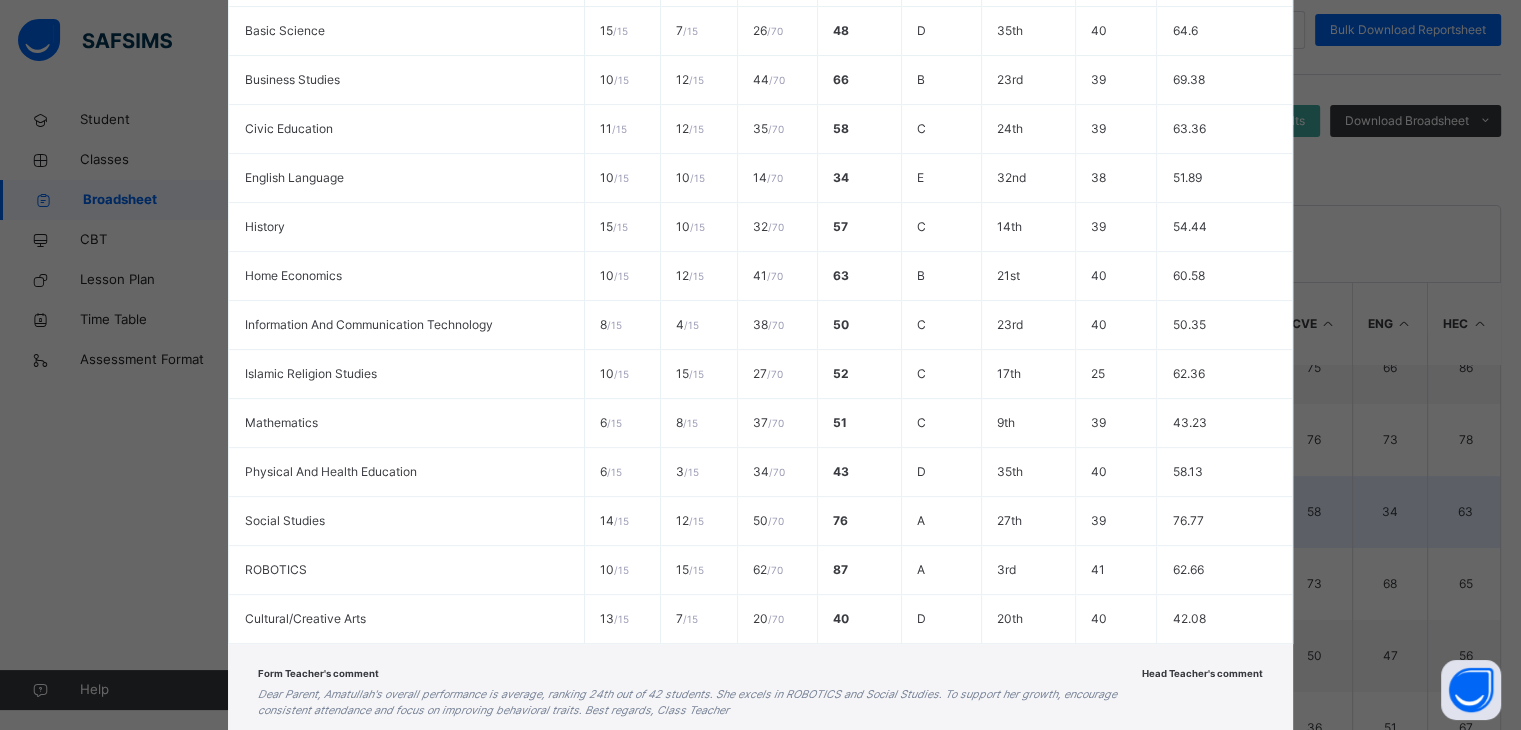 scroll, scrollTop: 735, scrollLeft: 0, axis: vertical 